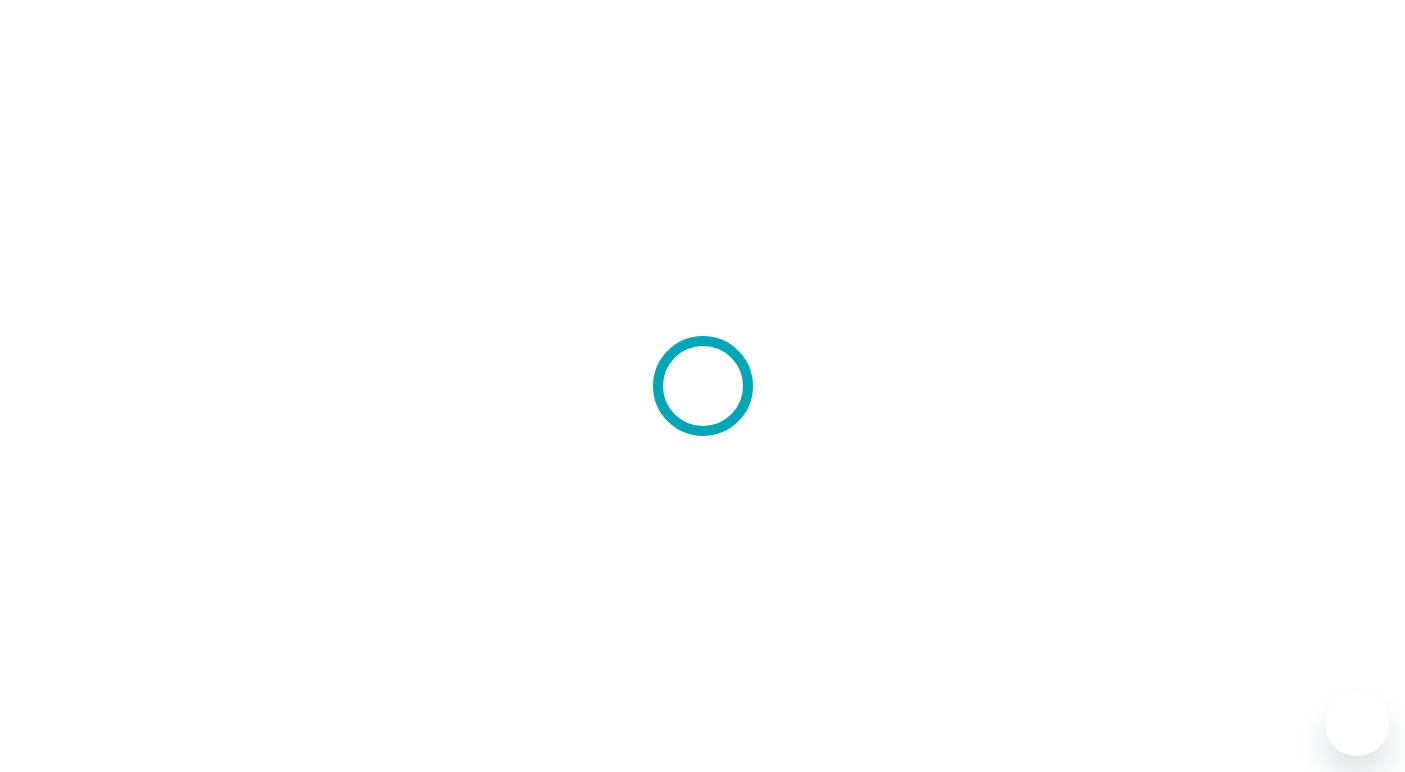 scroll, scrollTop: 0, scrollLeft: 0, axis: both 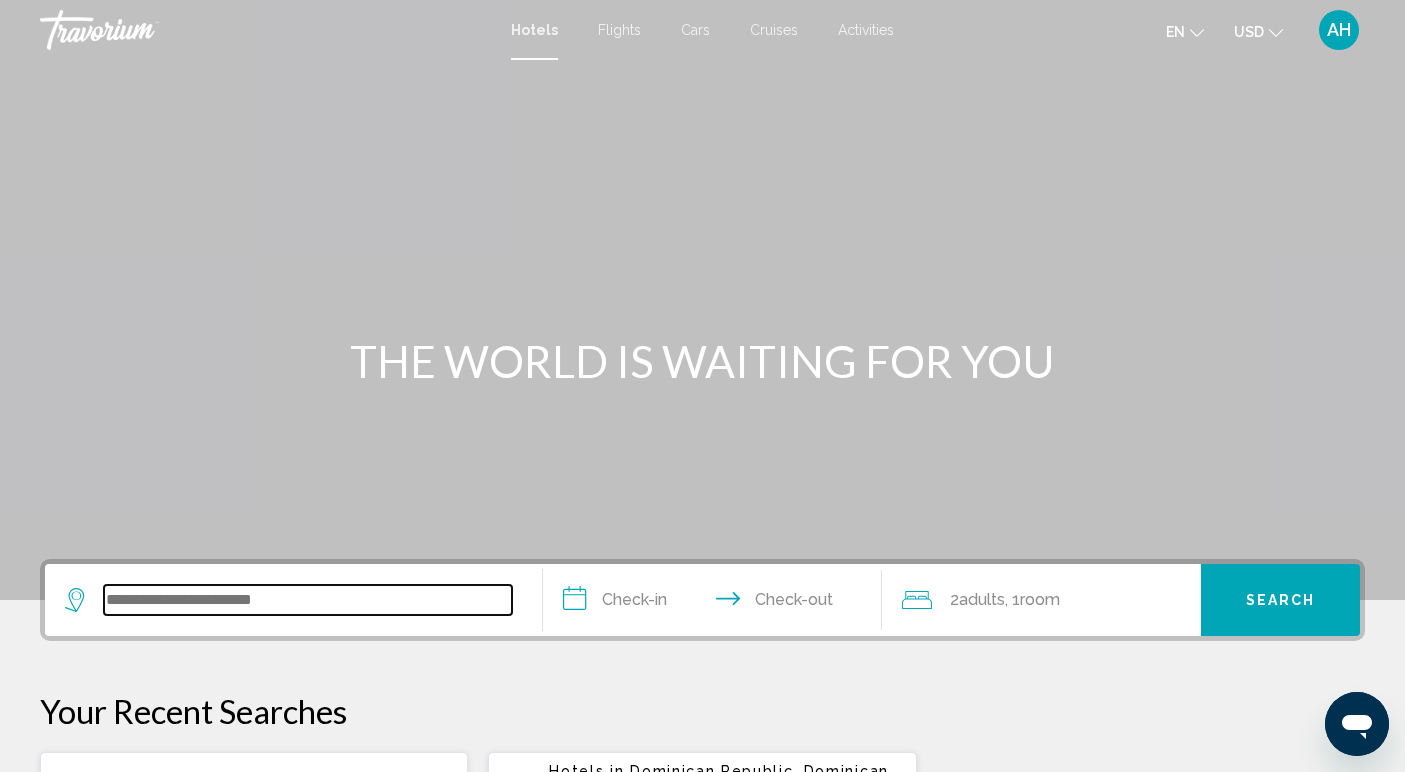 click at bounding box center (308, 600) 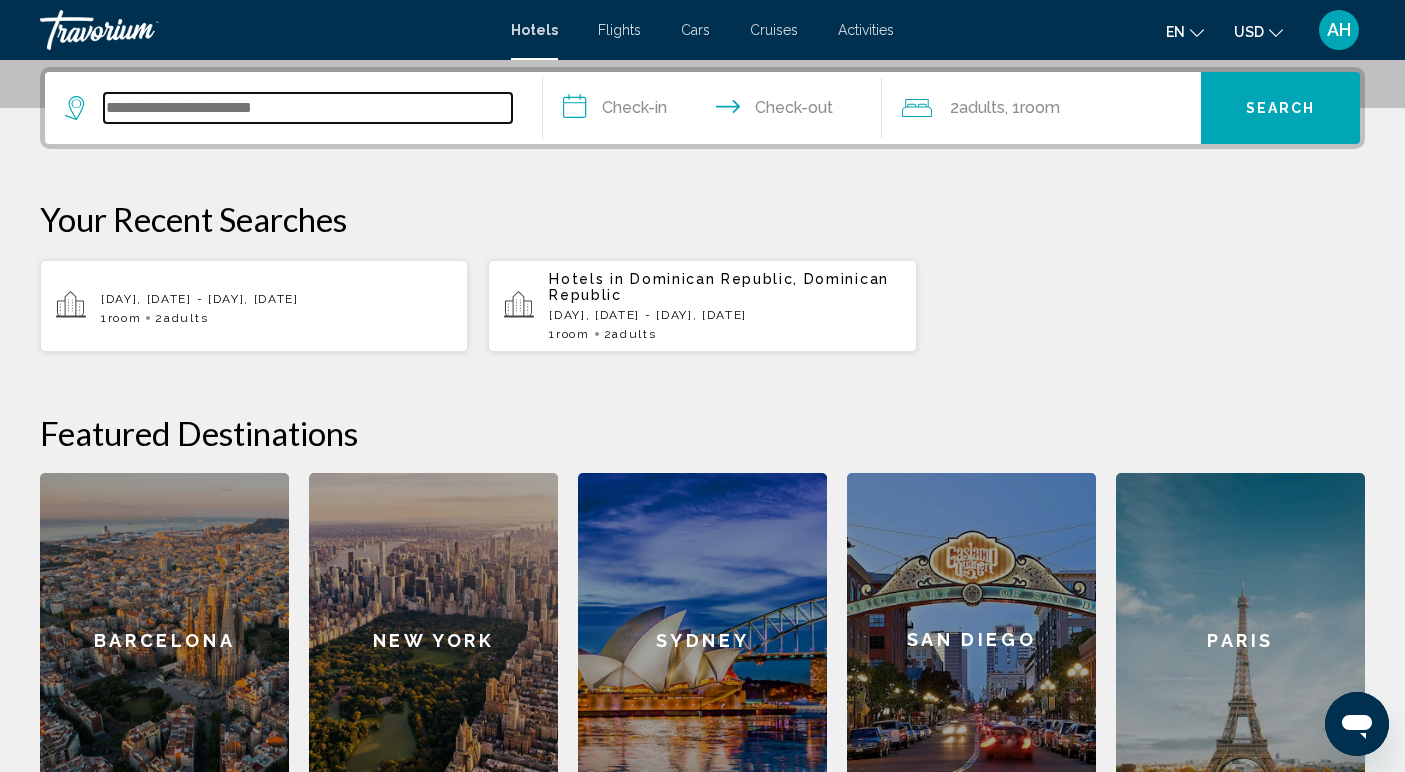 scroll, scrollTop: 494, scrollLeft: 0, axis: vertical 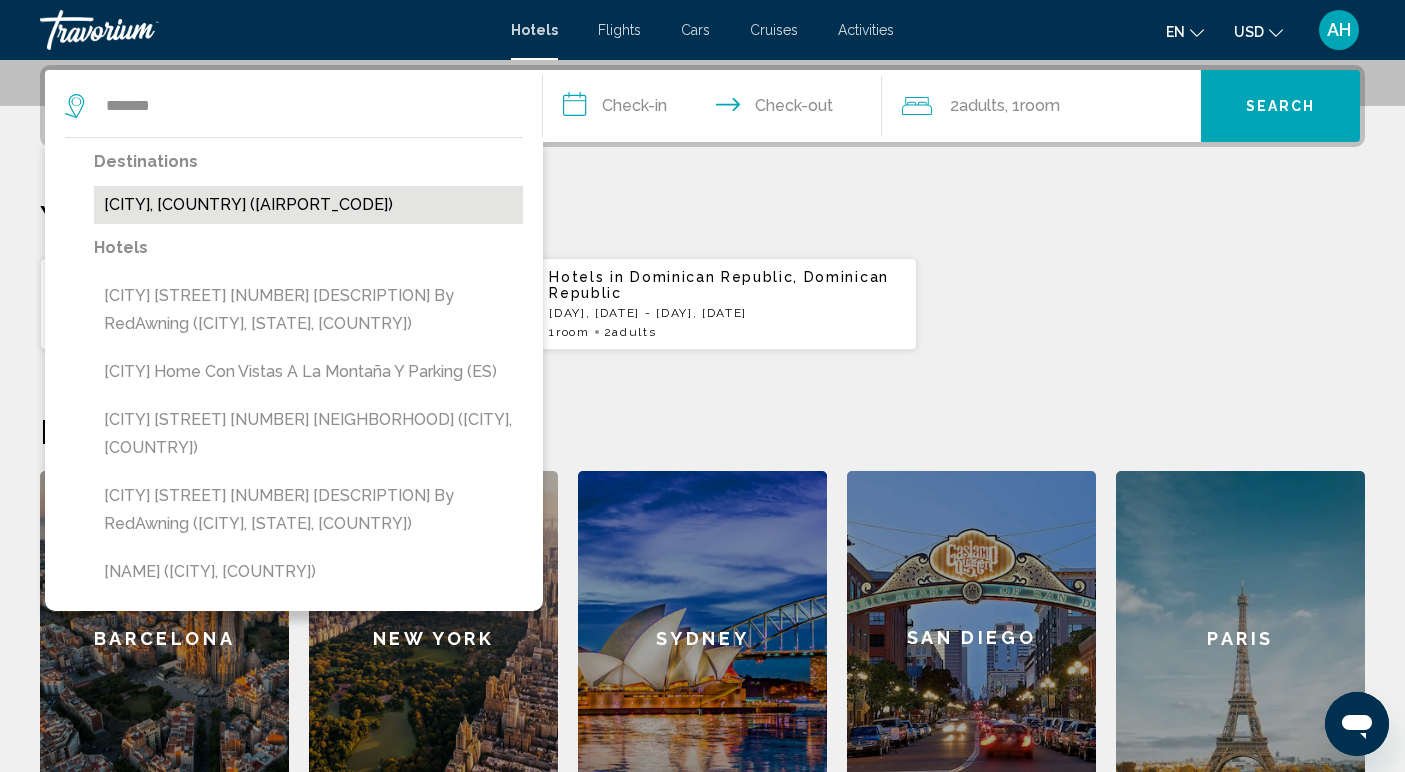 click on "[CITY], [COUNTRY] ([AIRPORT_CODE])" at bounding box center [308, 205] 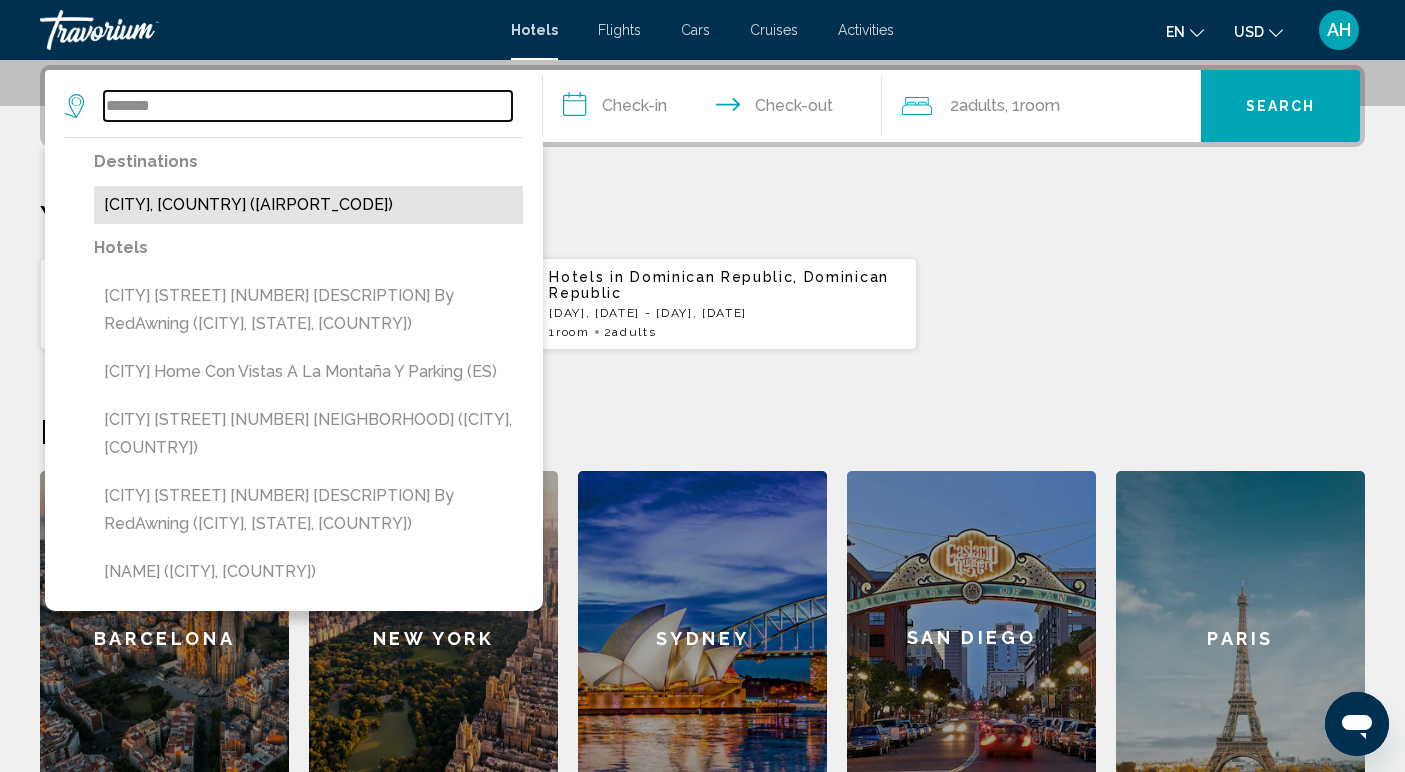 type on "**********" 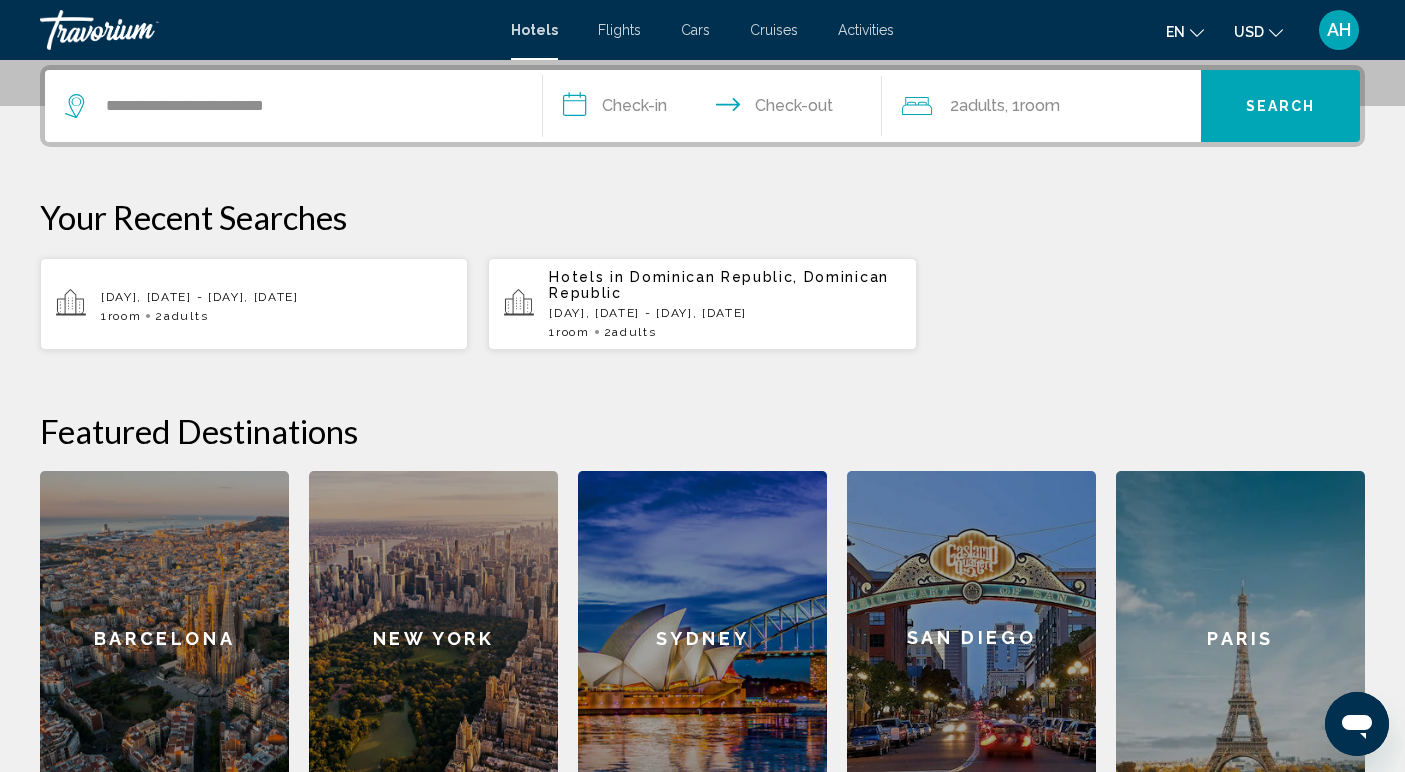 click on "**********" at bounding box center (716, 109) 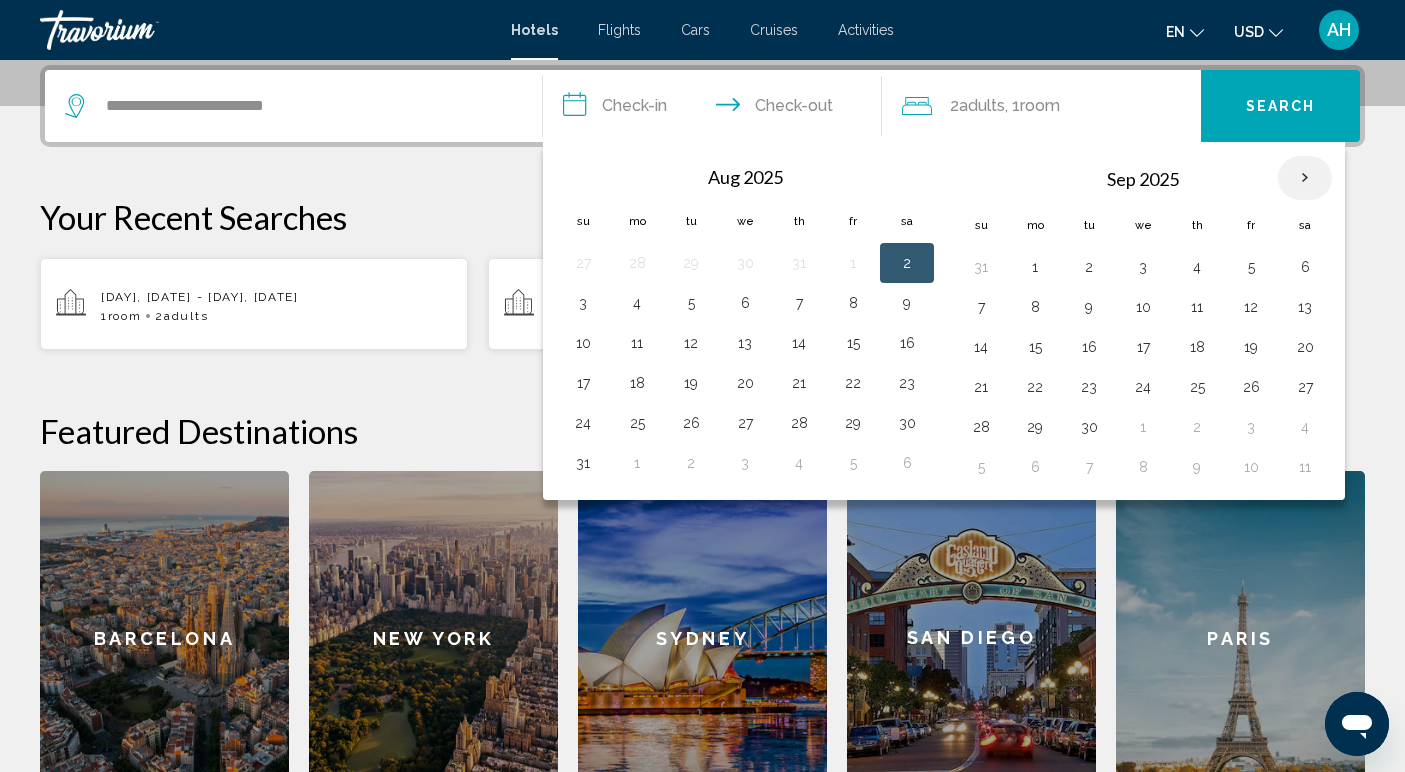 click at bounding box center [1305, 178] 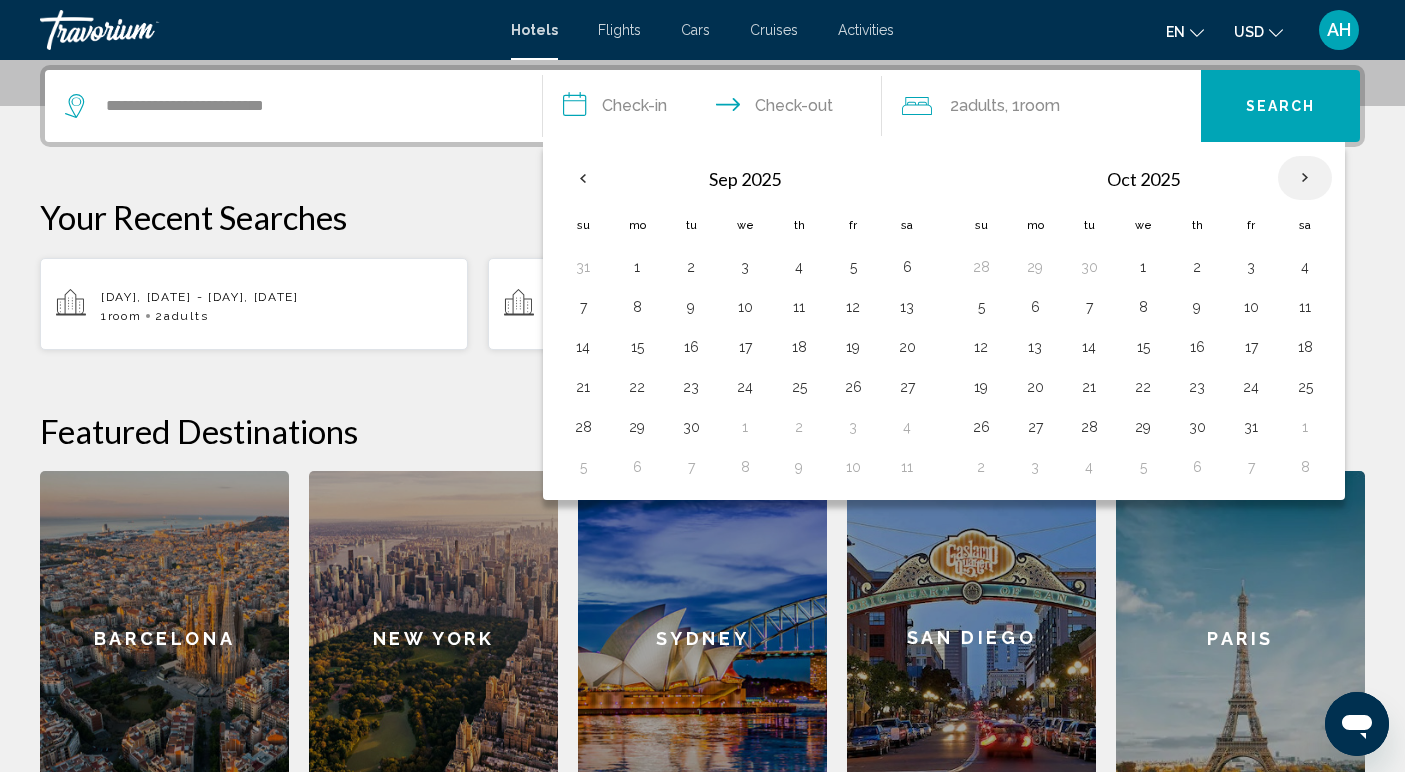click at bounding box center [1305, 178] 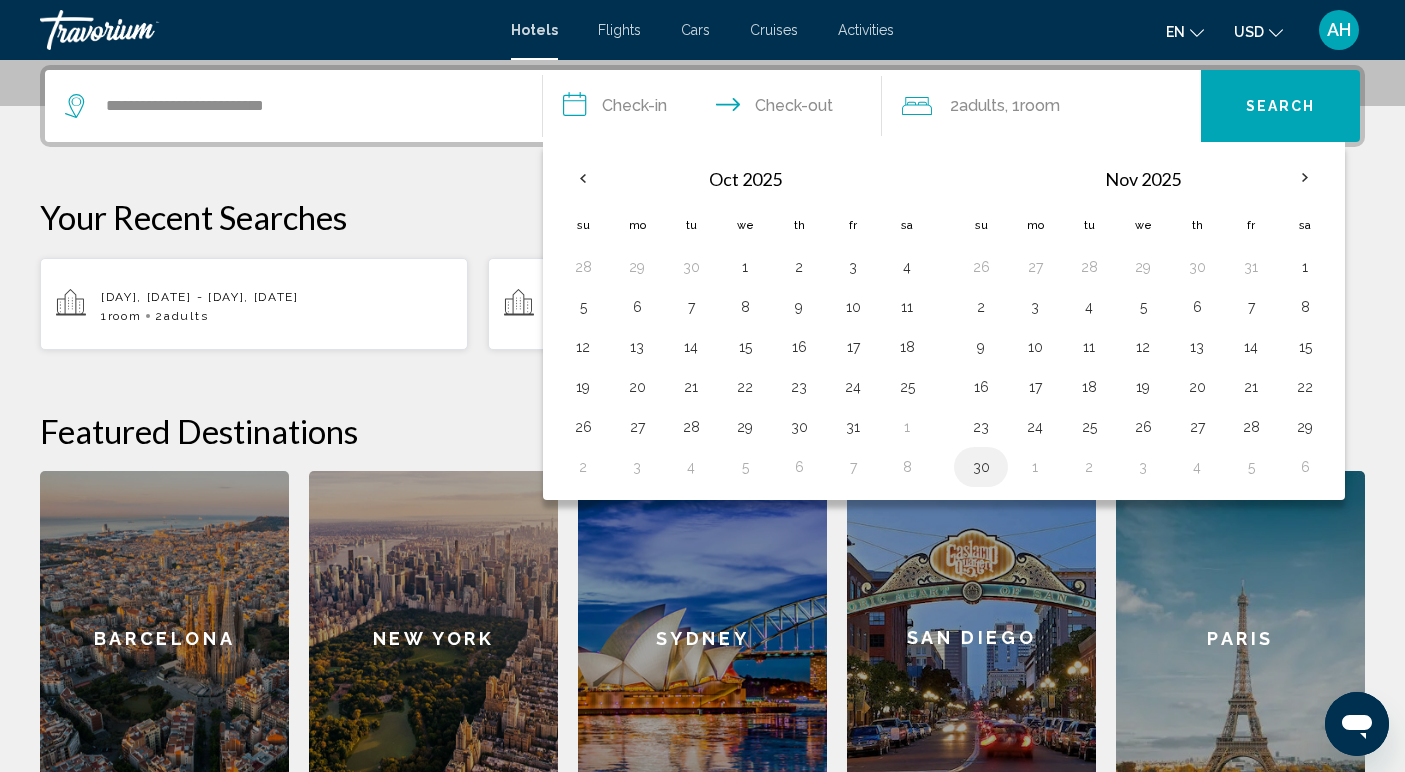 click on "30" at bounding box center [981, 467] 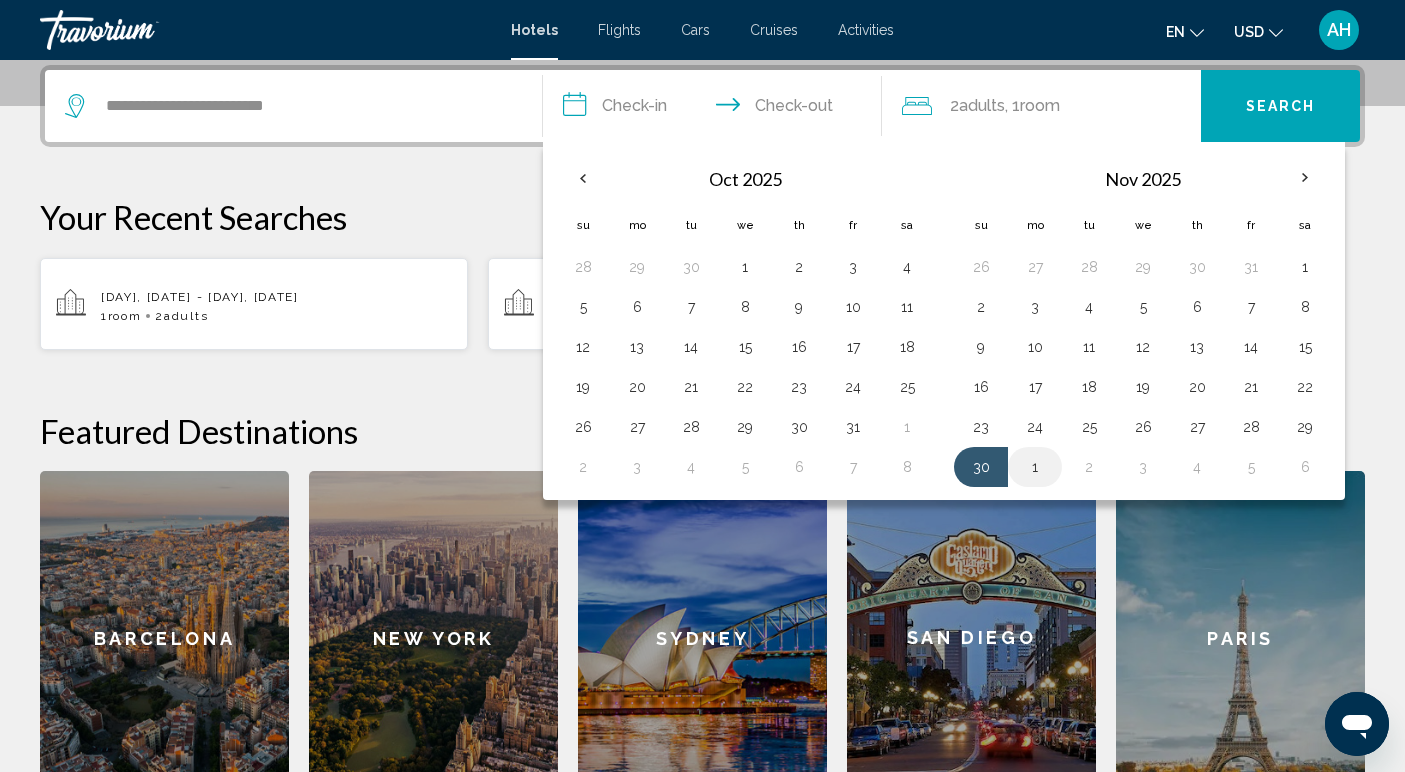 click on "1" at bounding box center [1035, 467] 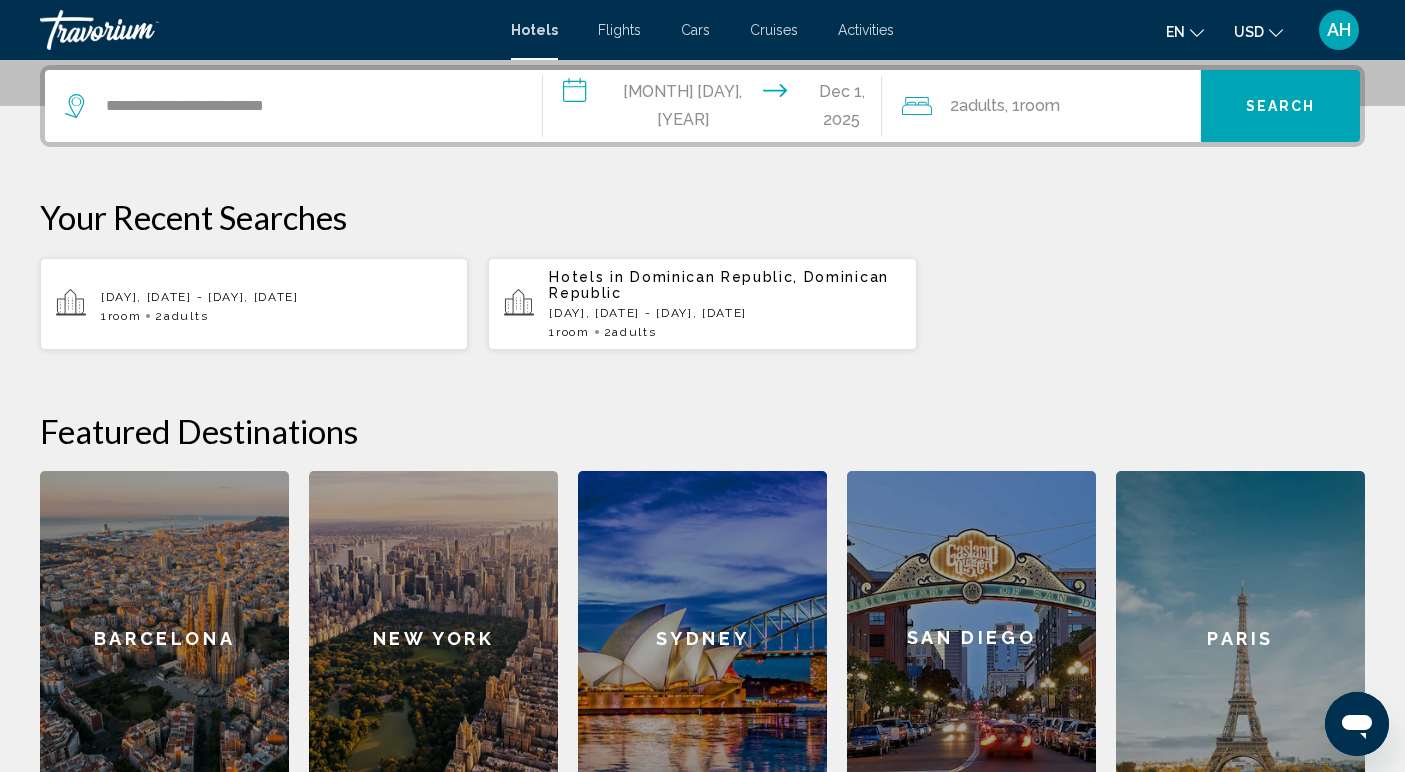 click on "Adults" 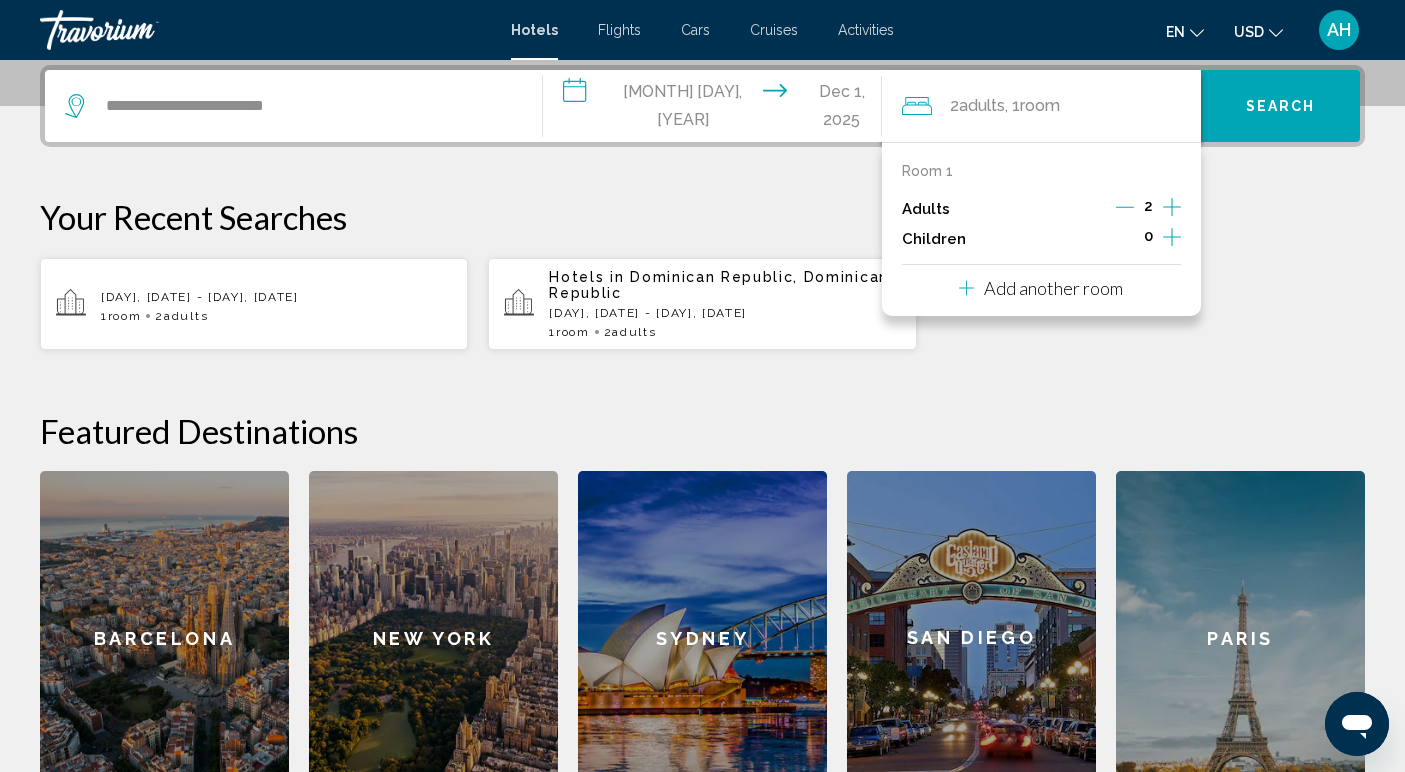 click 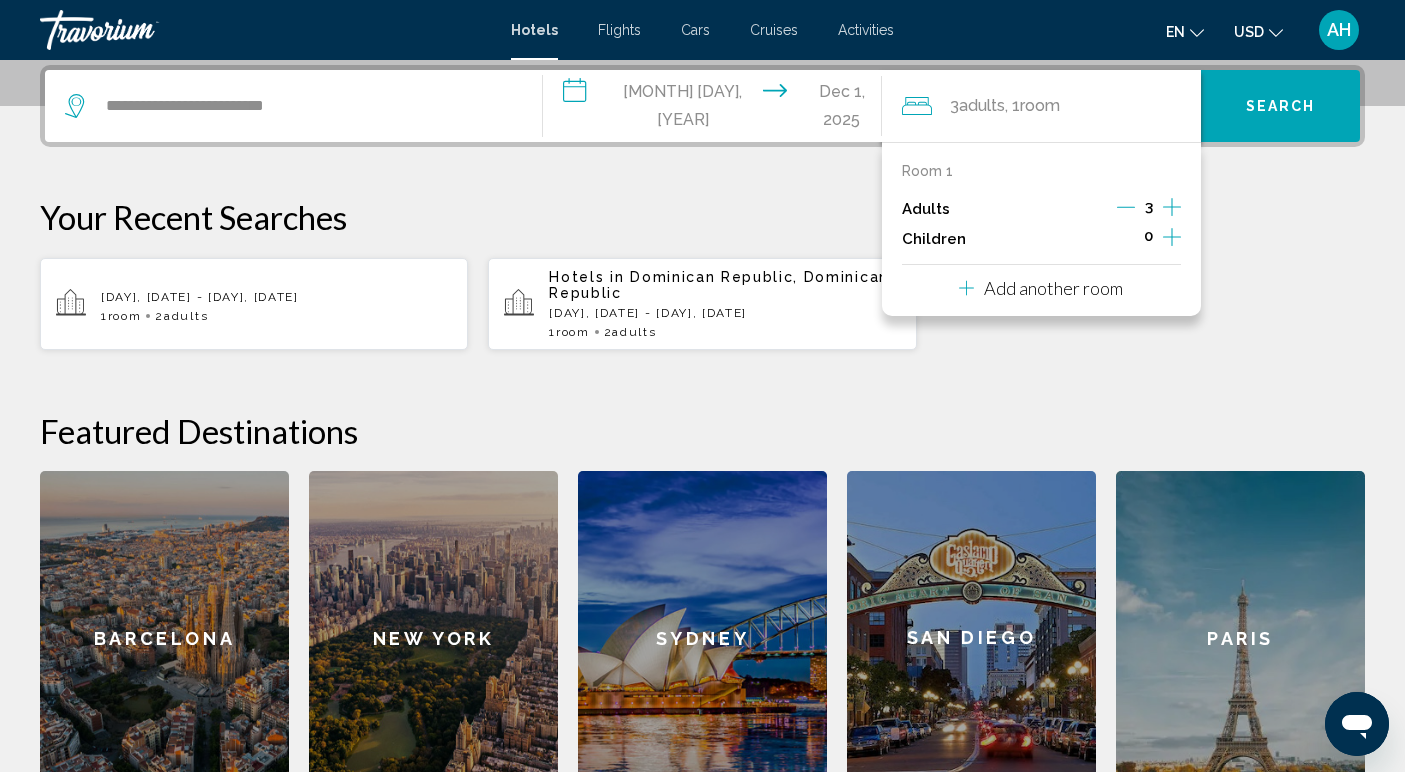 click 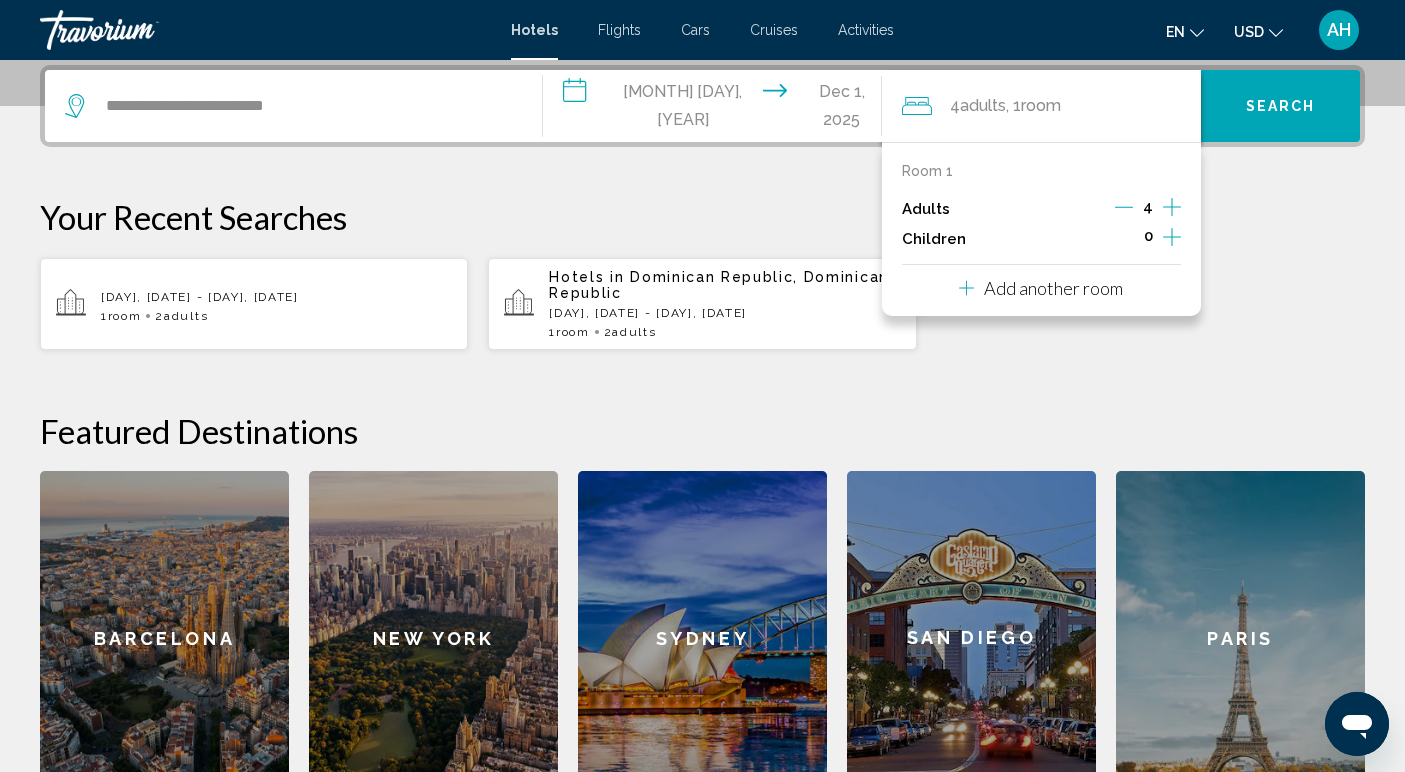 click 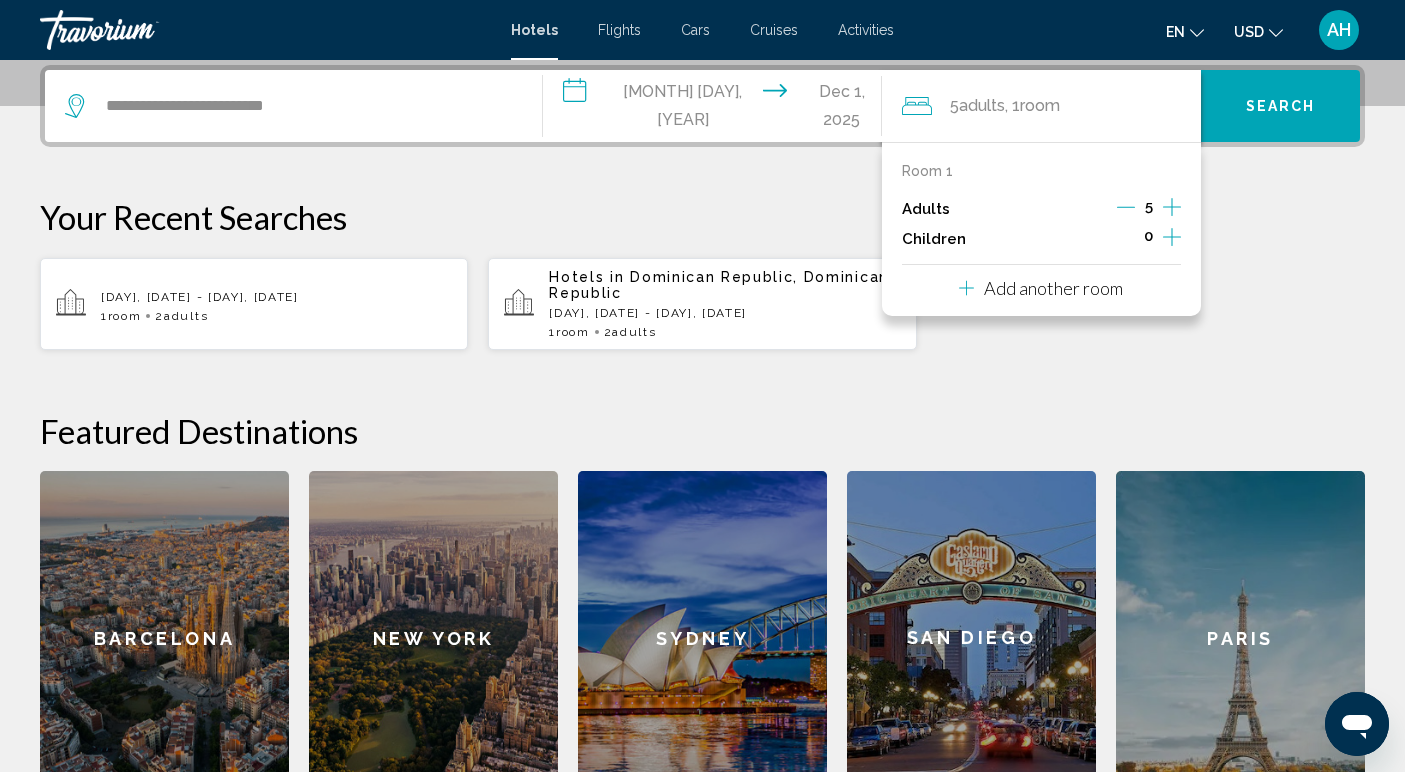 click 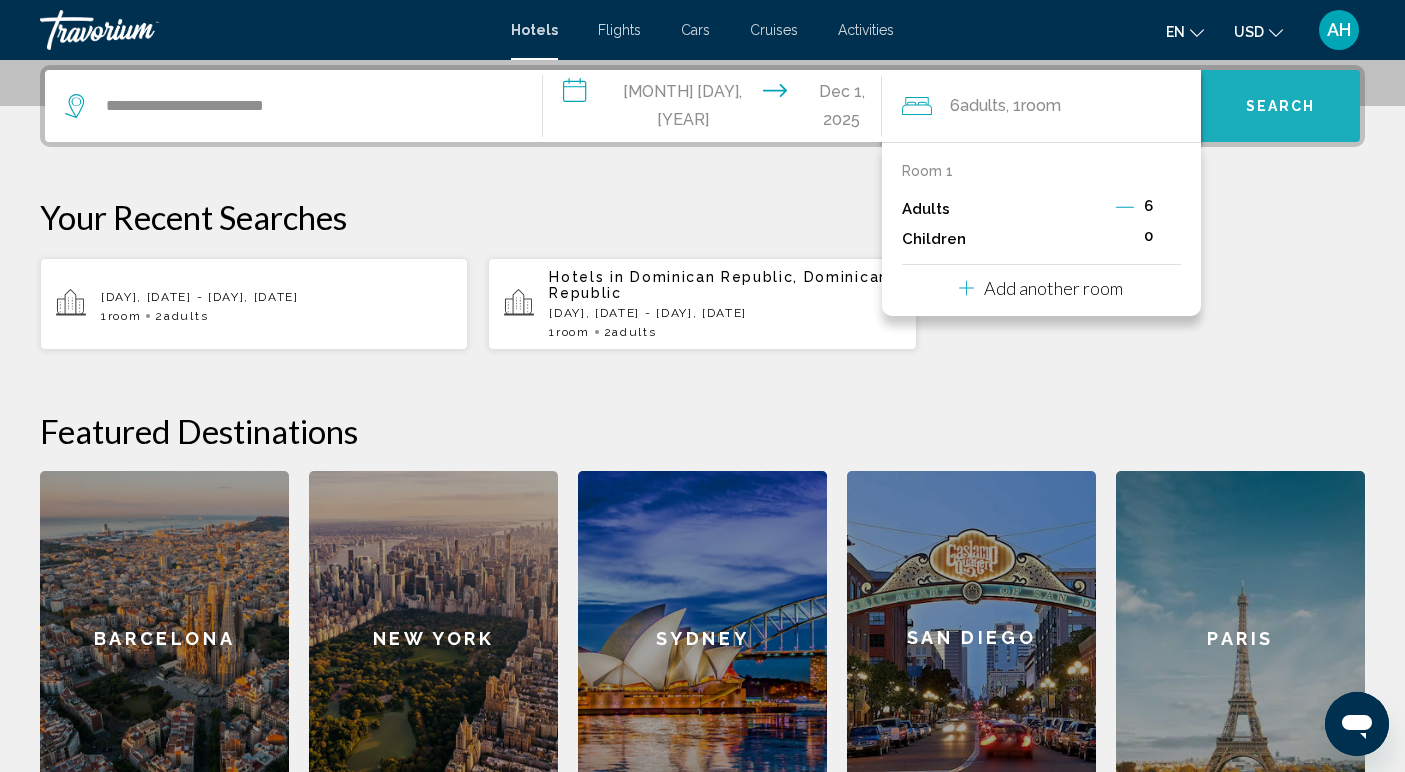 click on "Search" at bounding box center (1281, 107) 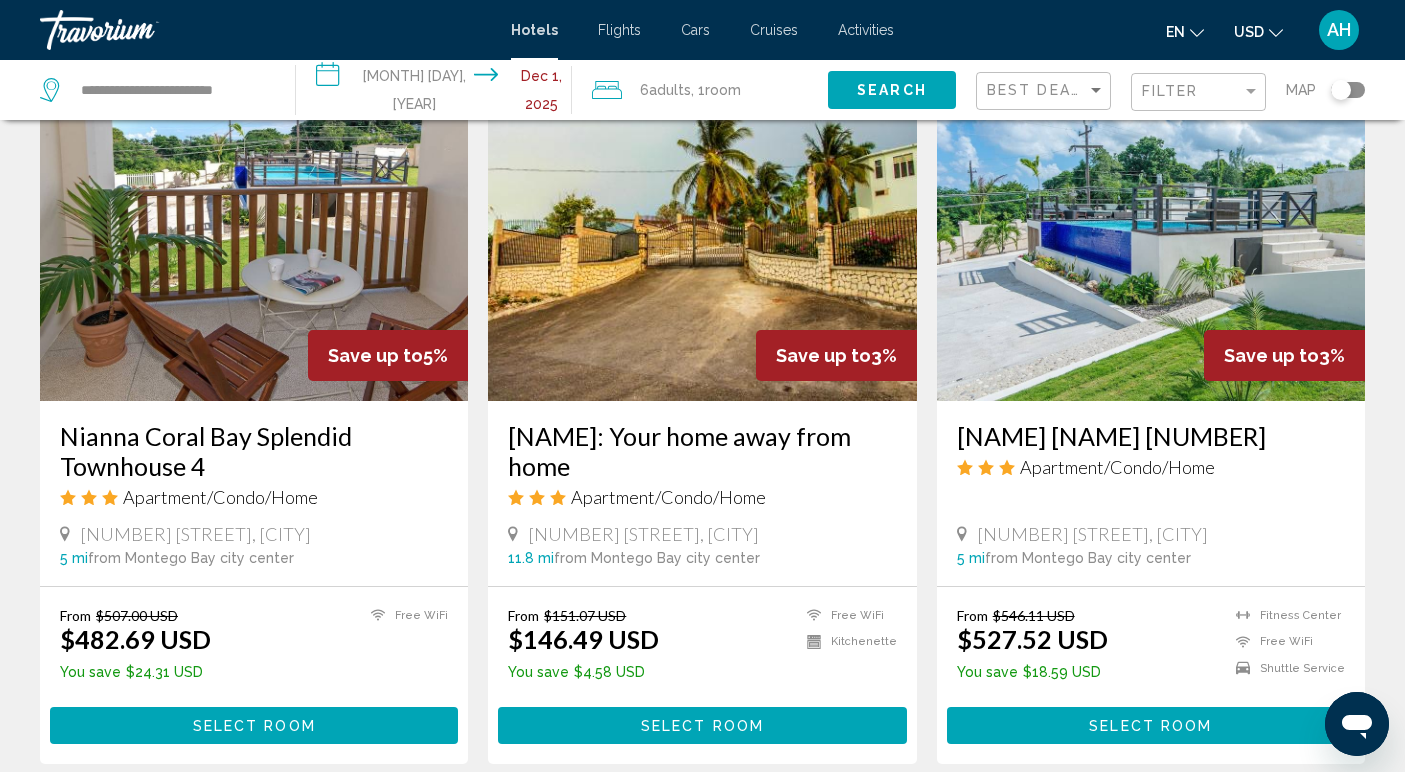 scroll, scrollTop: 855, scrollLeft: 0, axis: vertical 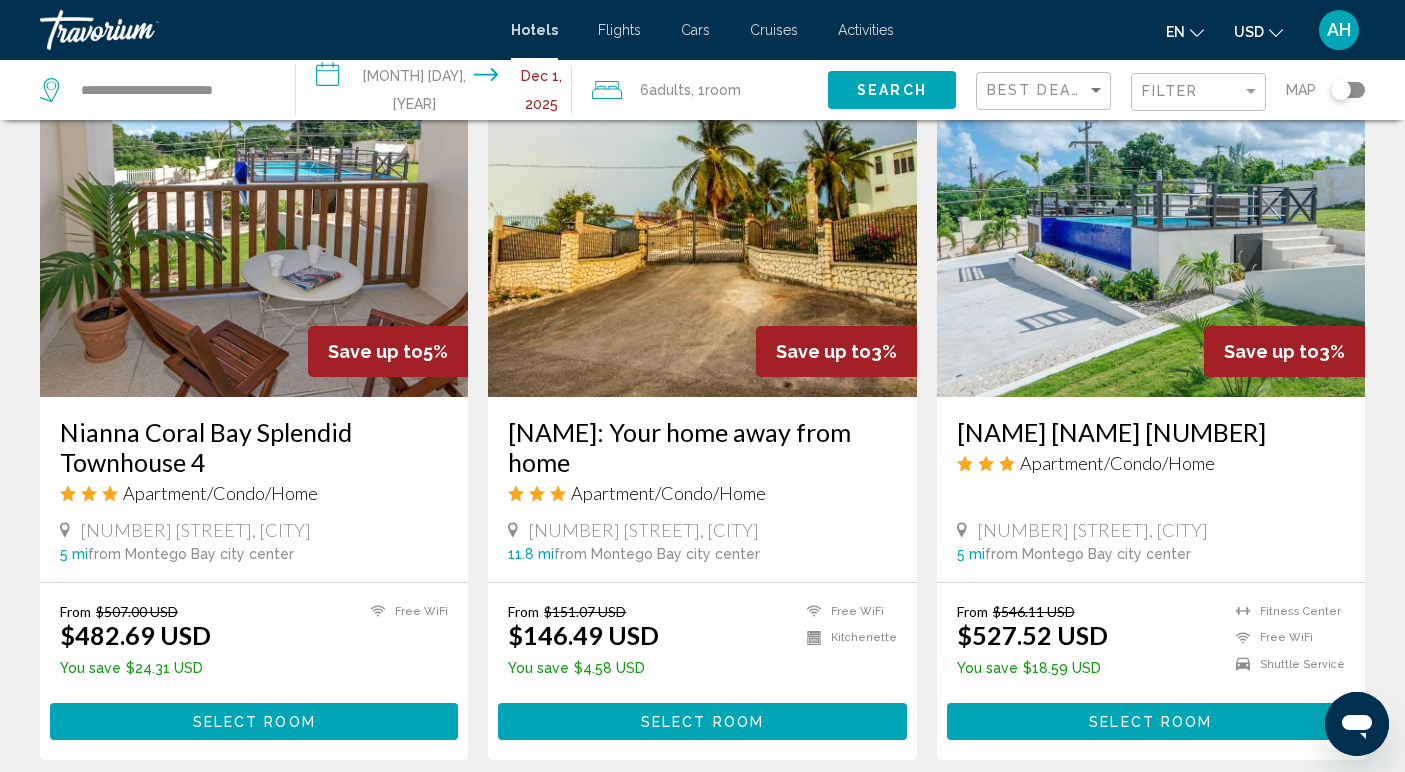 click at bounding box center (254, 237) 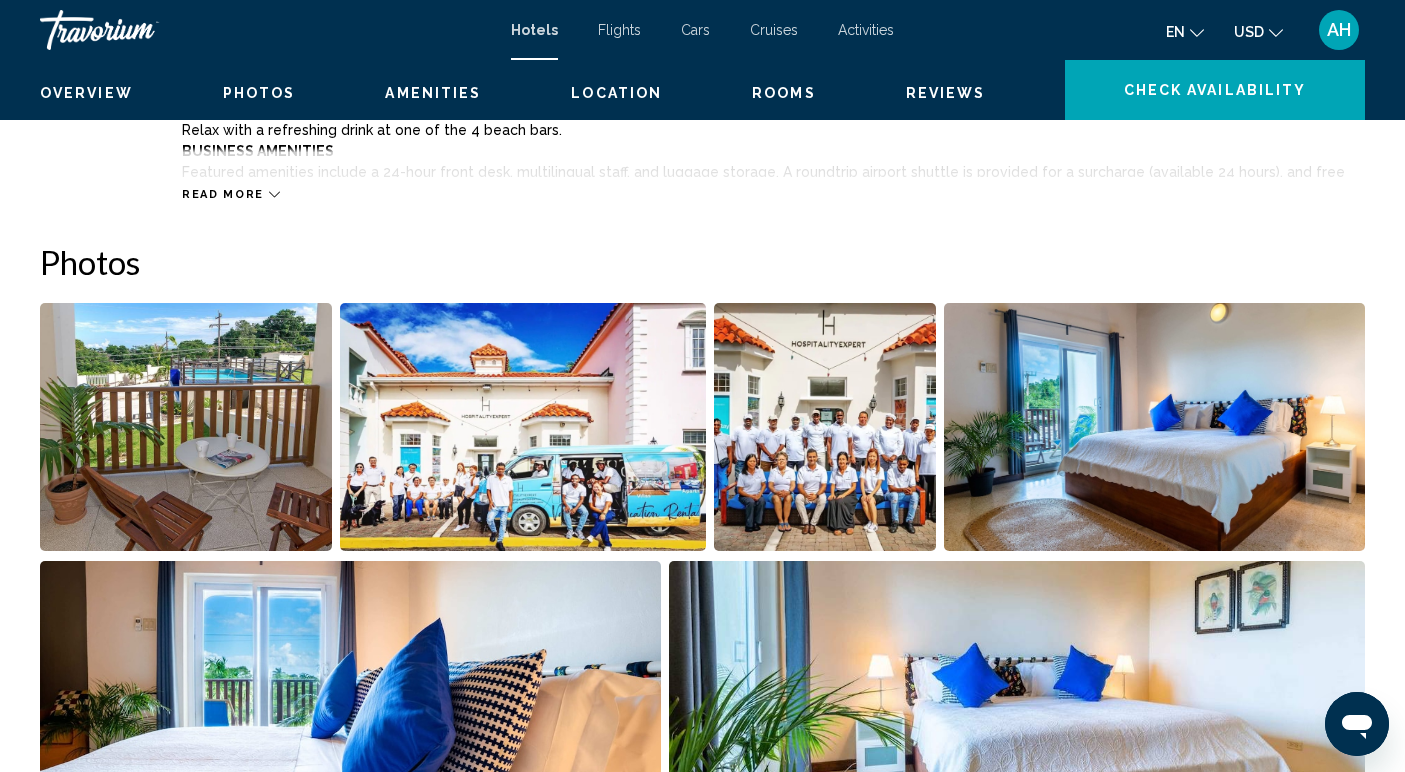 scroll, scrollTop: 0, scrollLeft: 0, axis: both 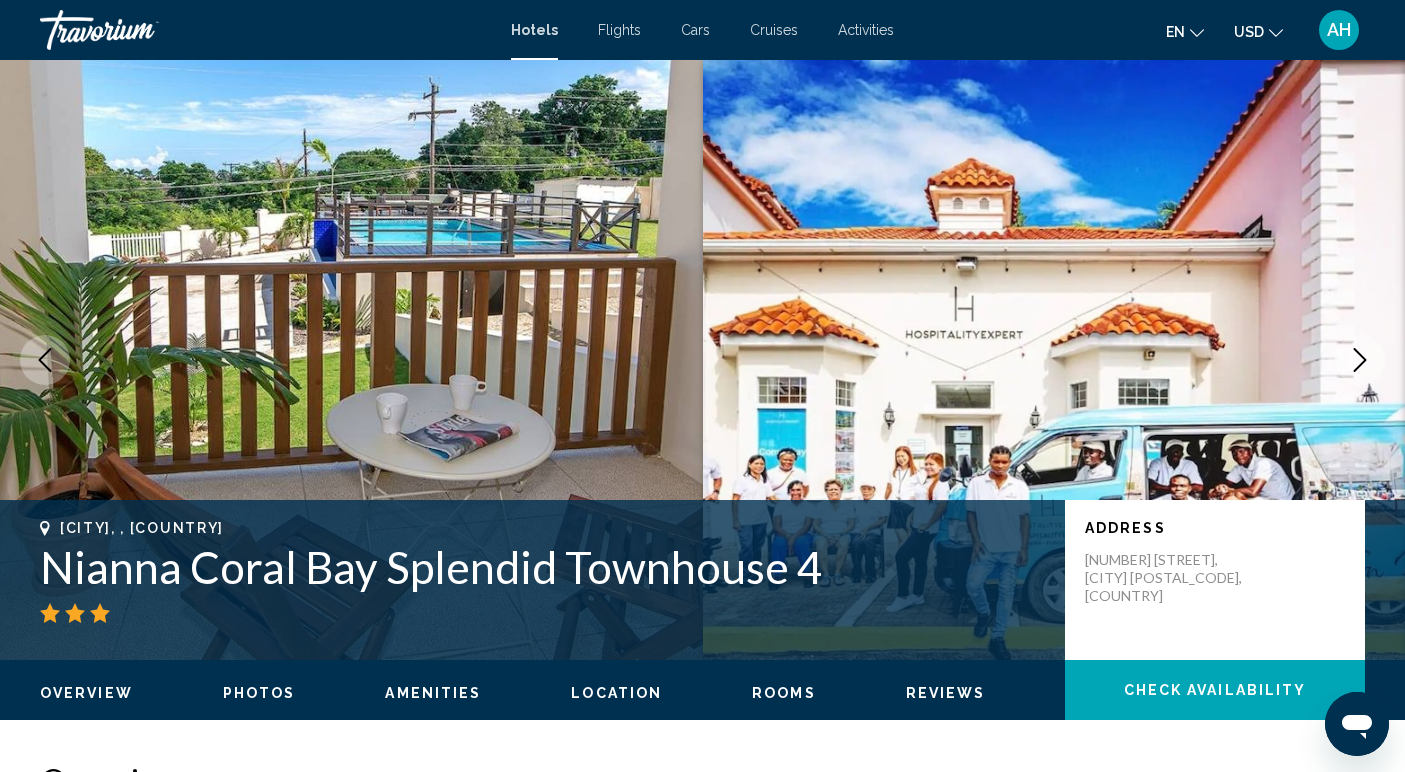 click 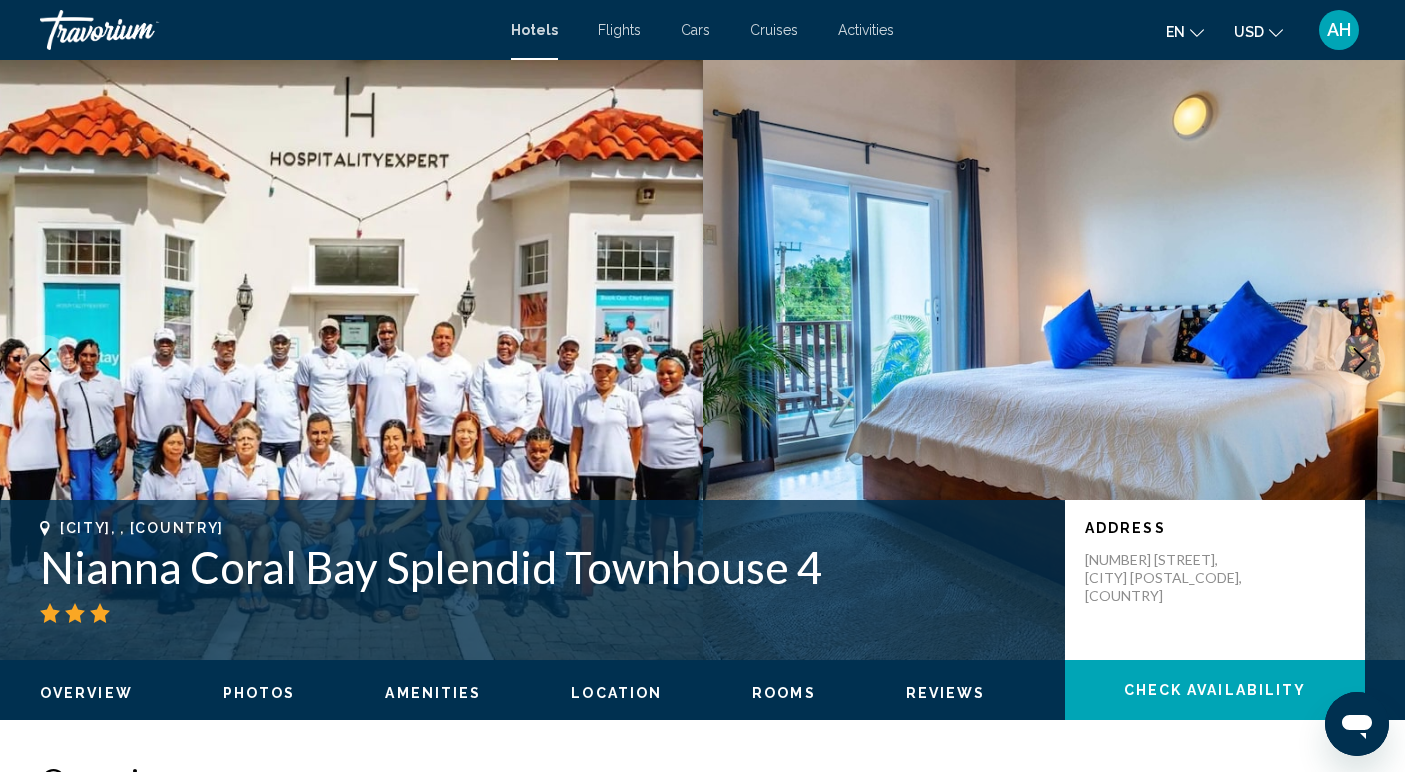 click 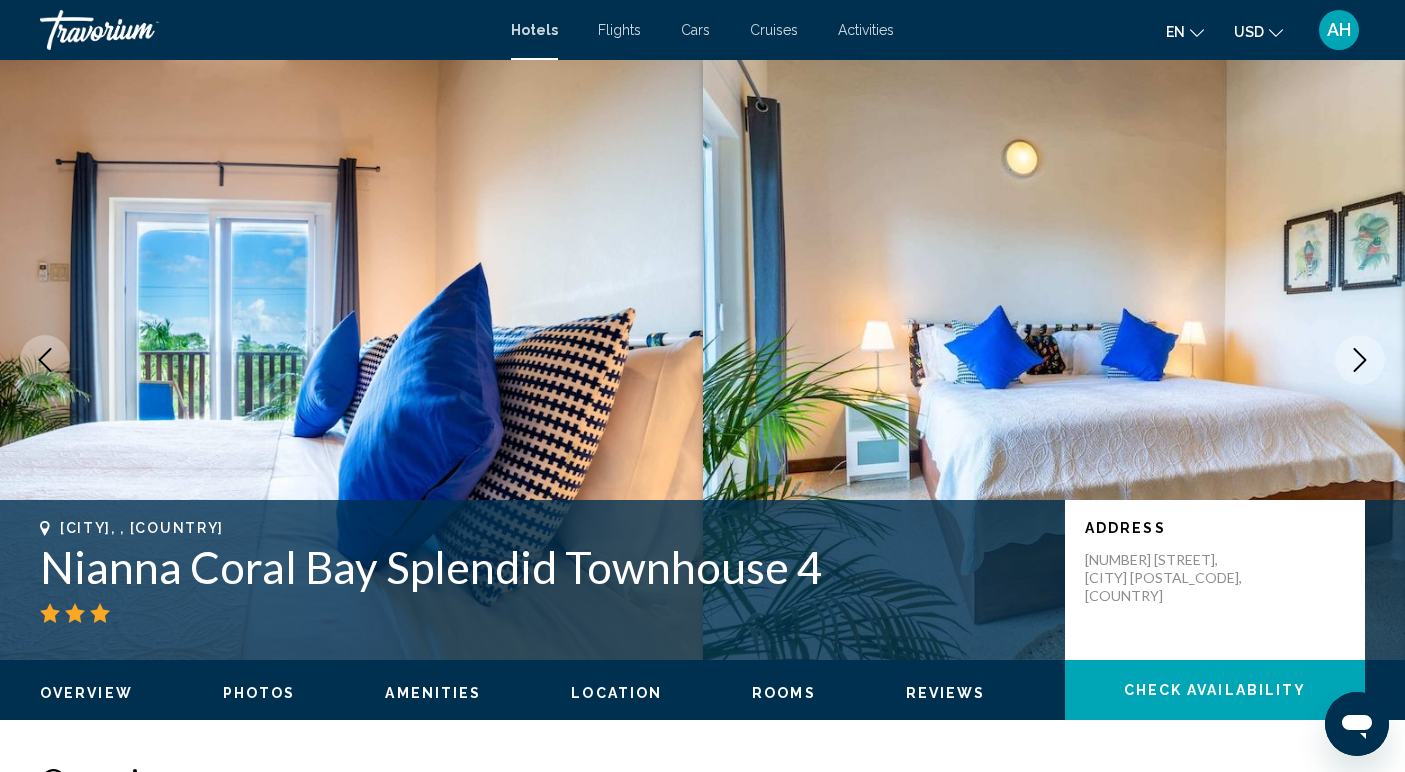 click 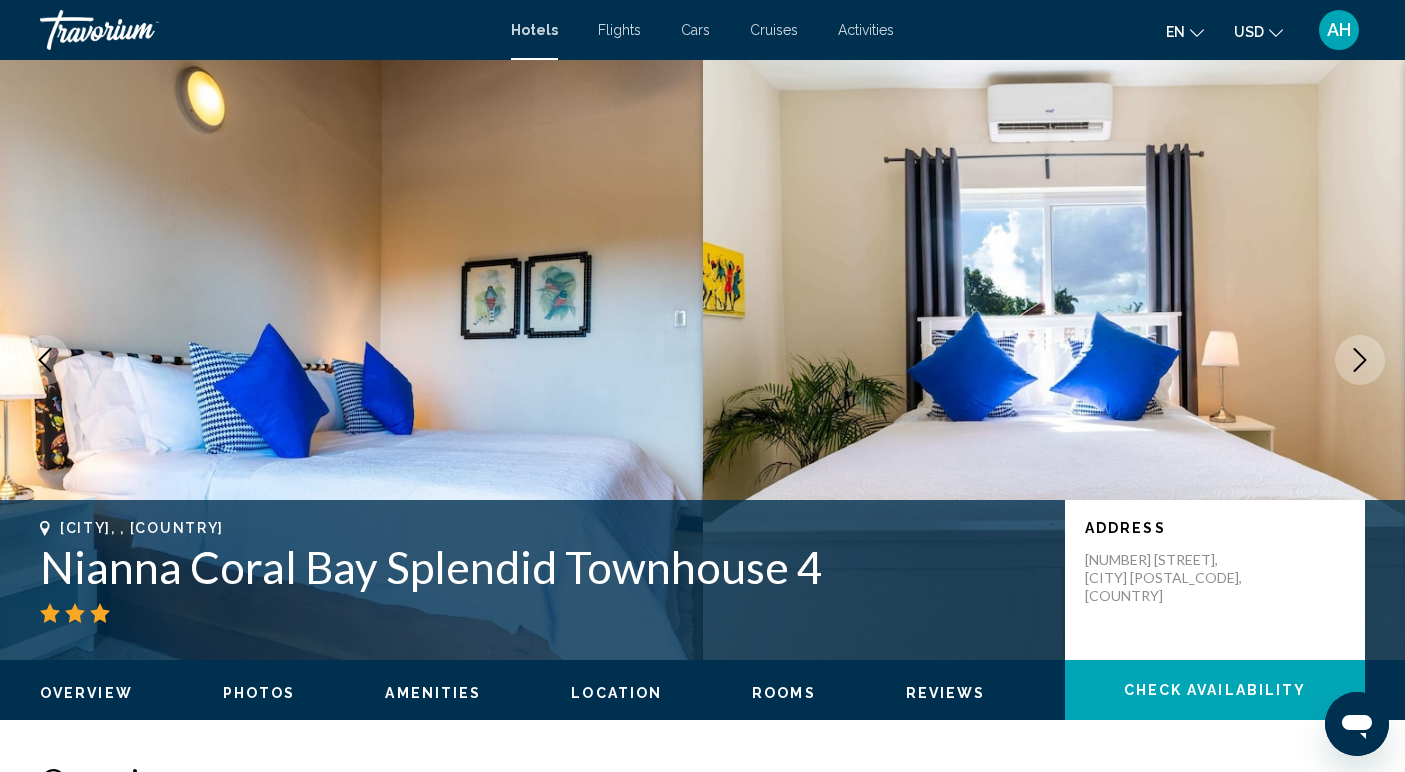 click 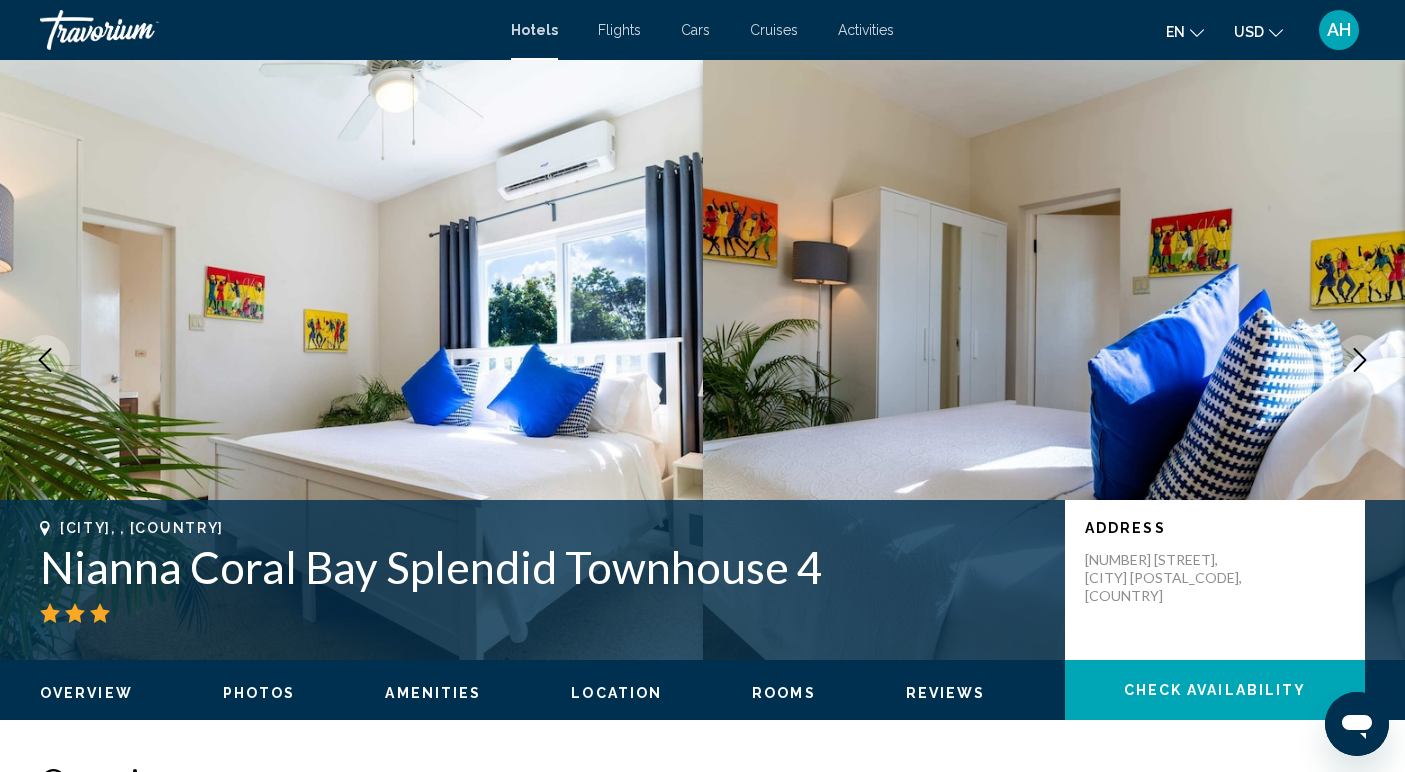 click 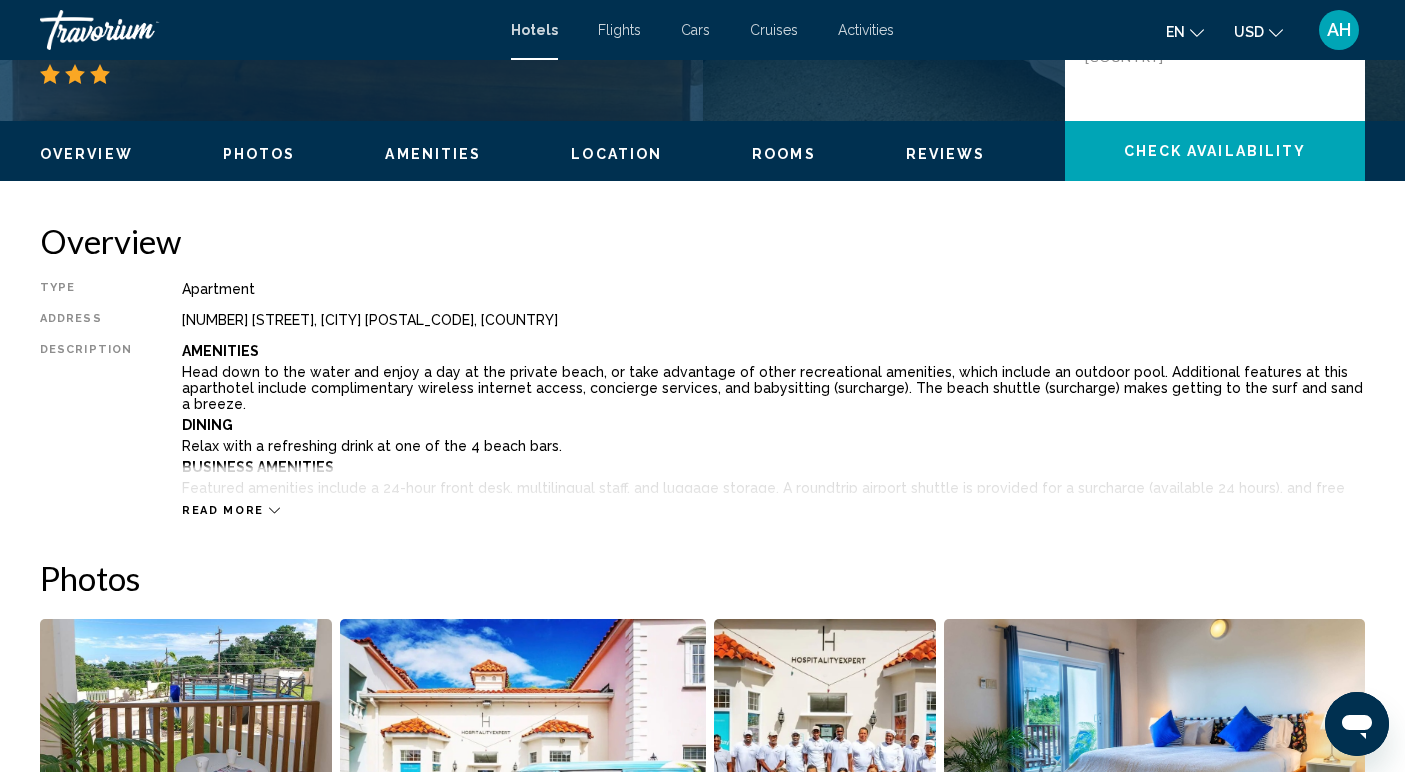 scroll, scrollTop: 539, scrollLeft: 0, axis: vertical 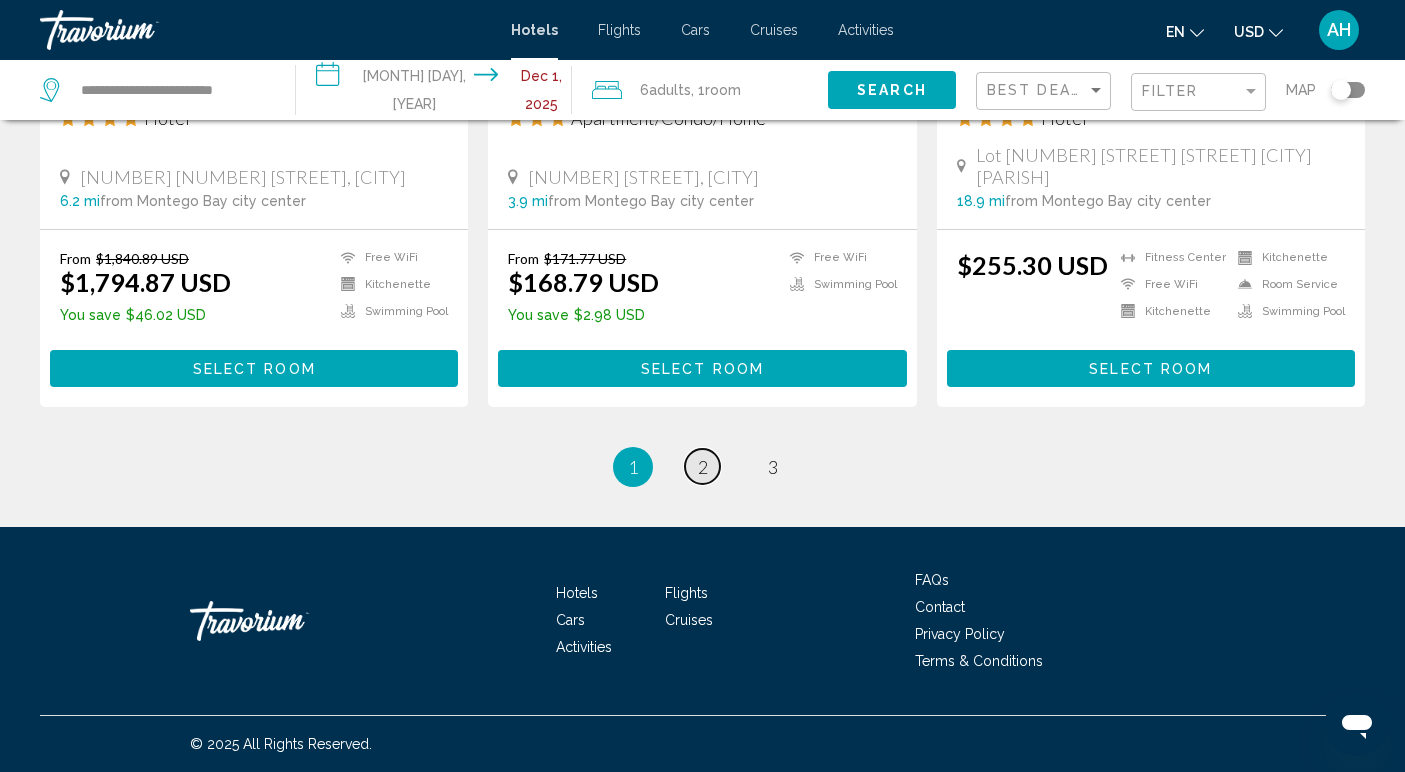 click on "page  2" at bounding box center [702, 466] 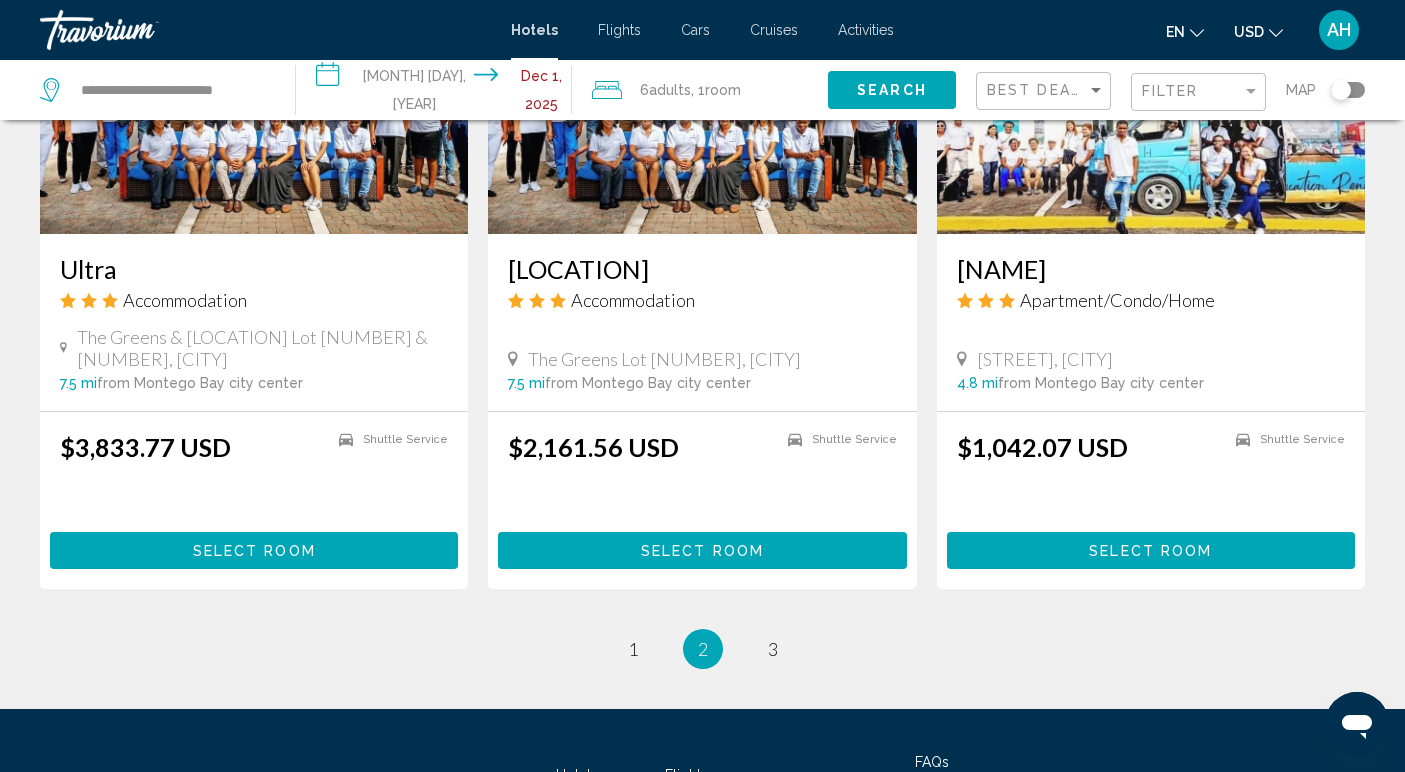 scroll, scrollTop: 2783, scrollLeft: 0, axis: vertical 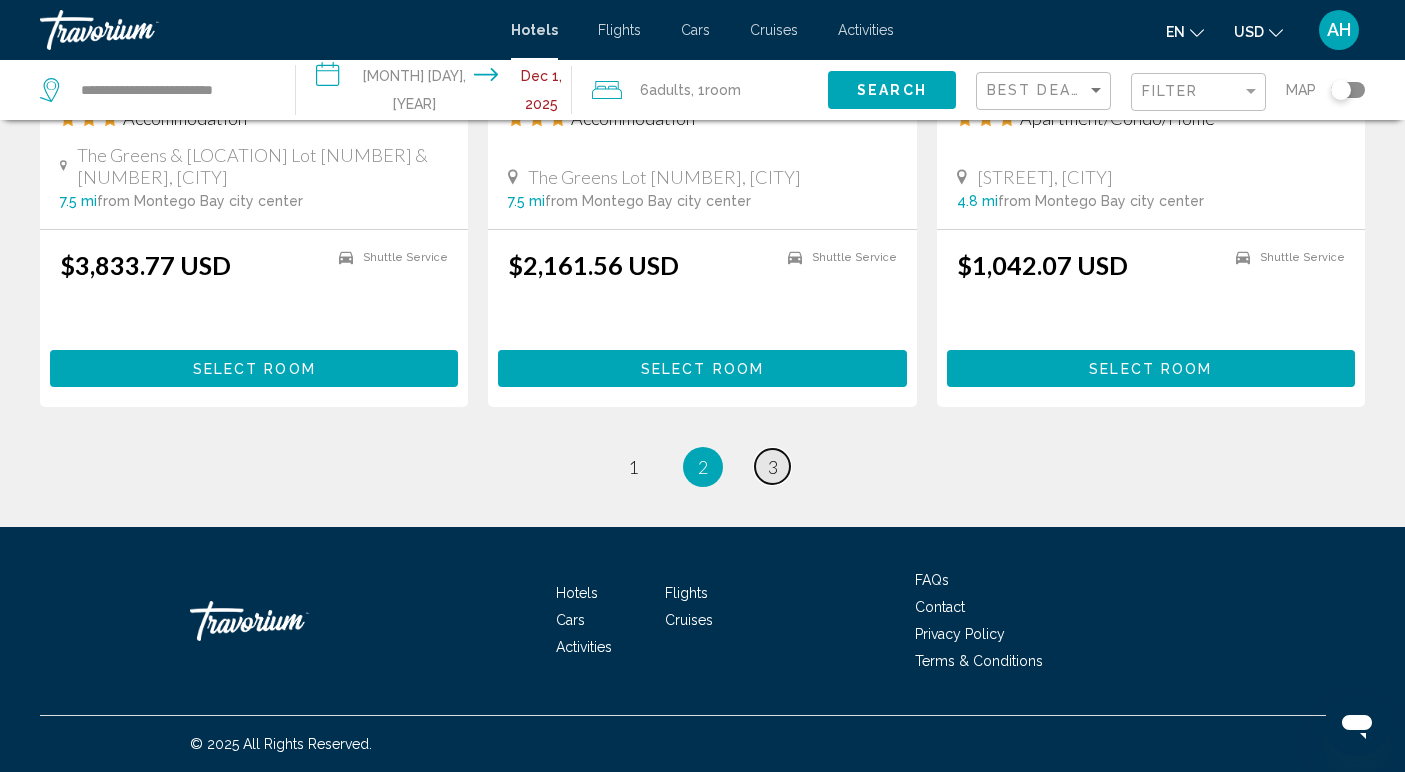 click on "3" at bounding box center (773, 467) 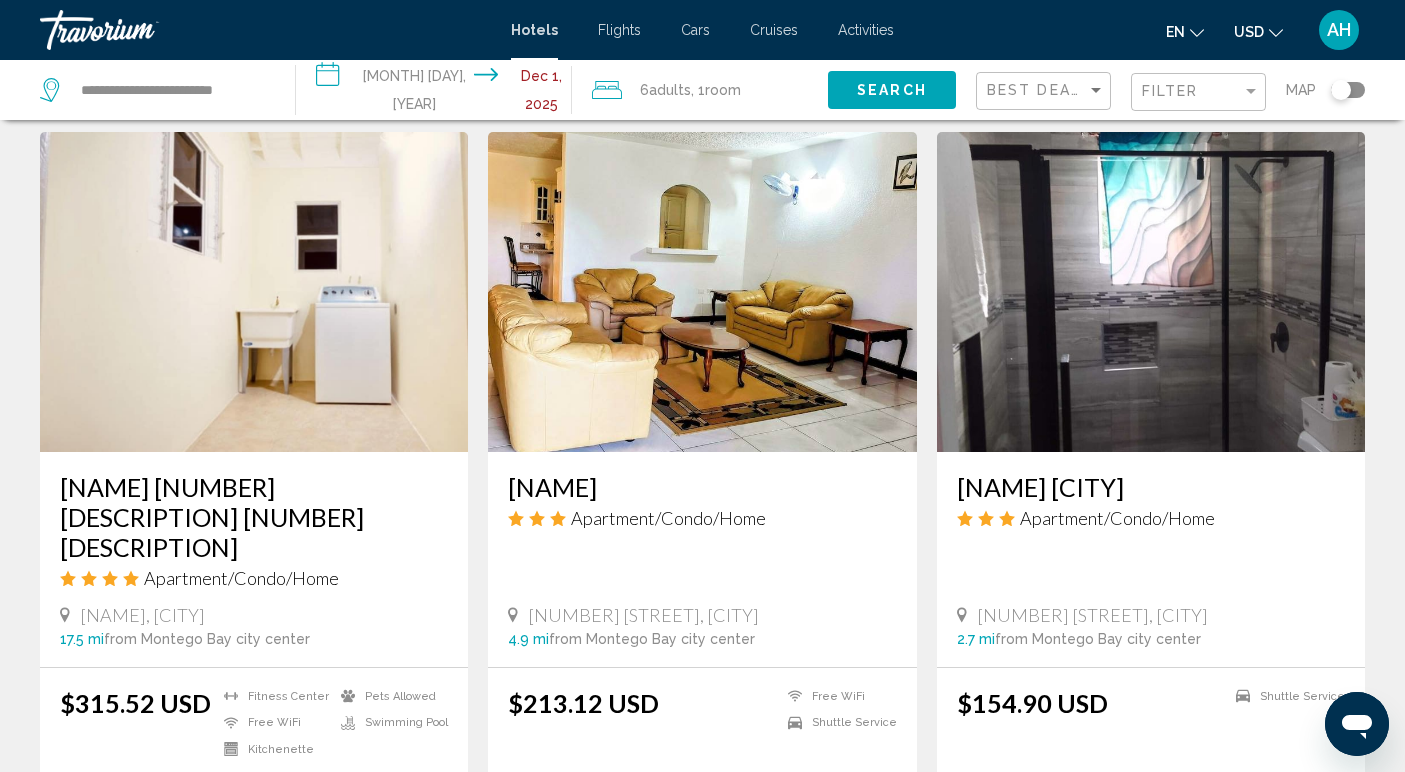 scroll, scrollTop: 1474, scrollLeft: 0, axis: vertical 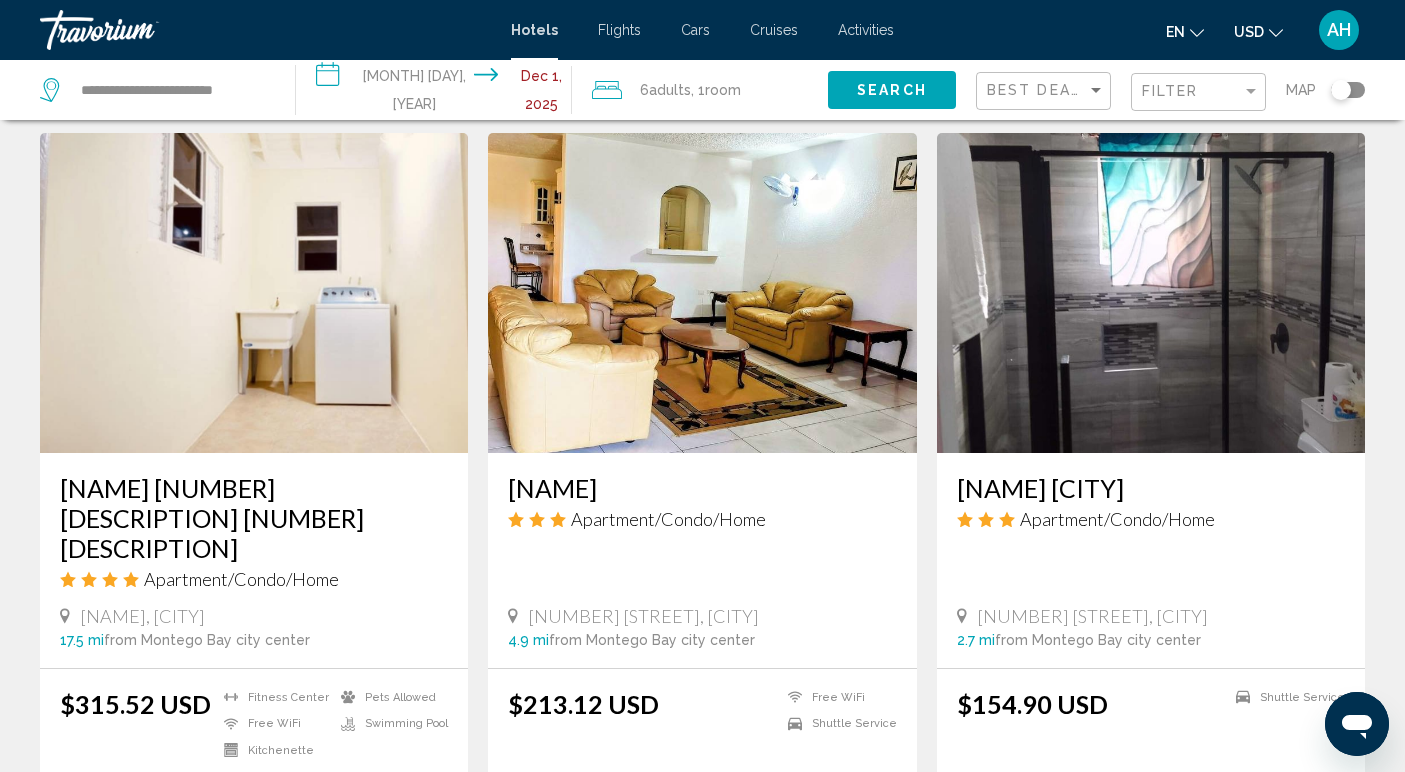 click at bounding box center (1151, 293) 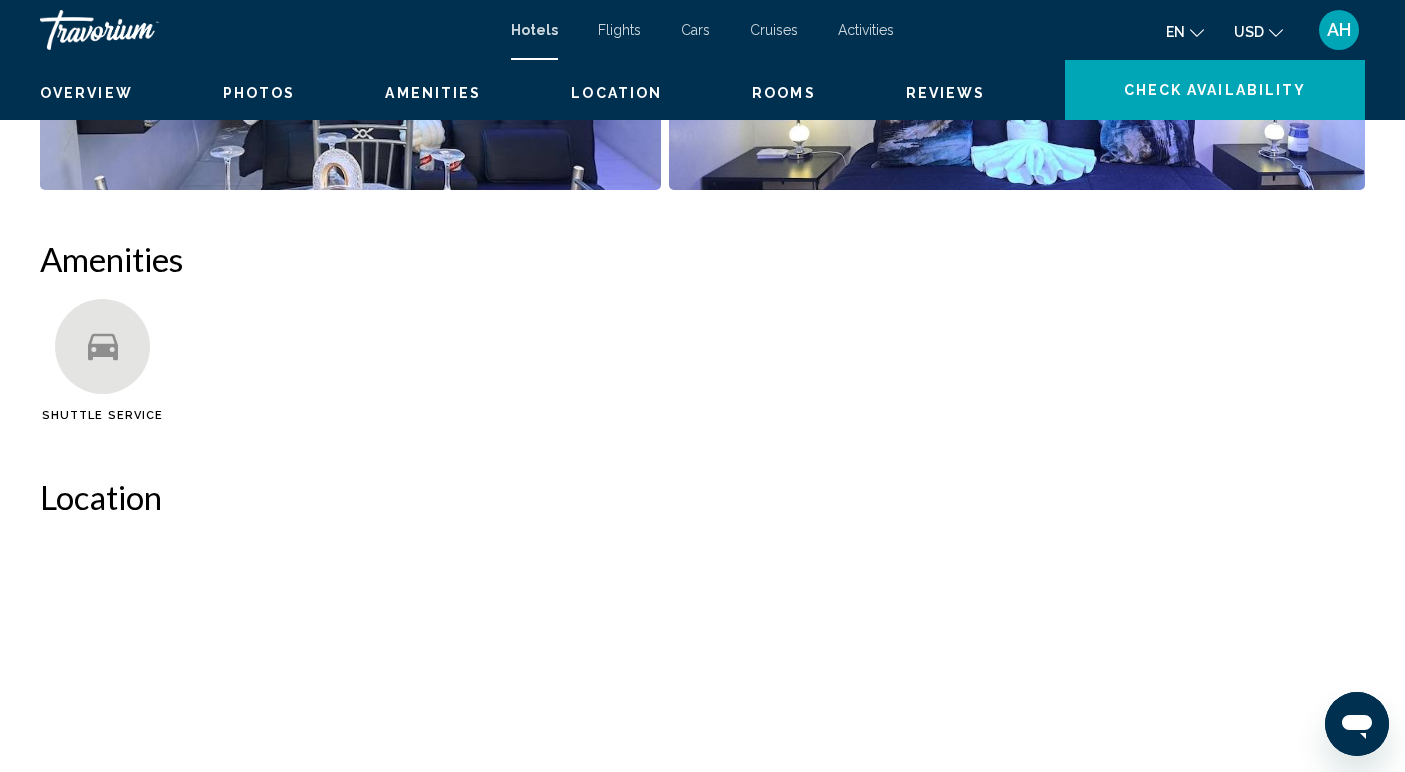 scroll, scrollTop: 0, scrollLeft: 0, axis: both 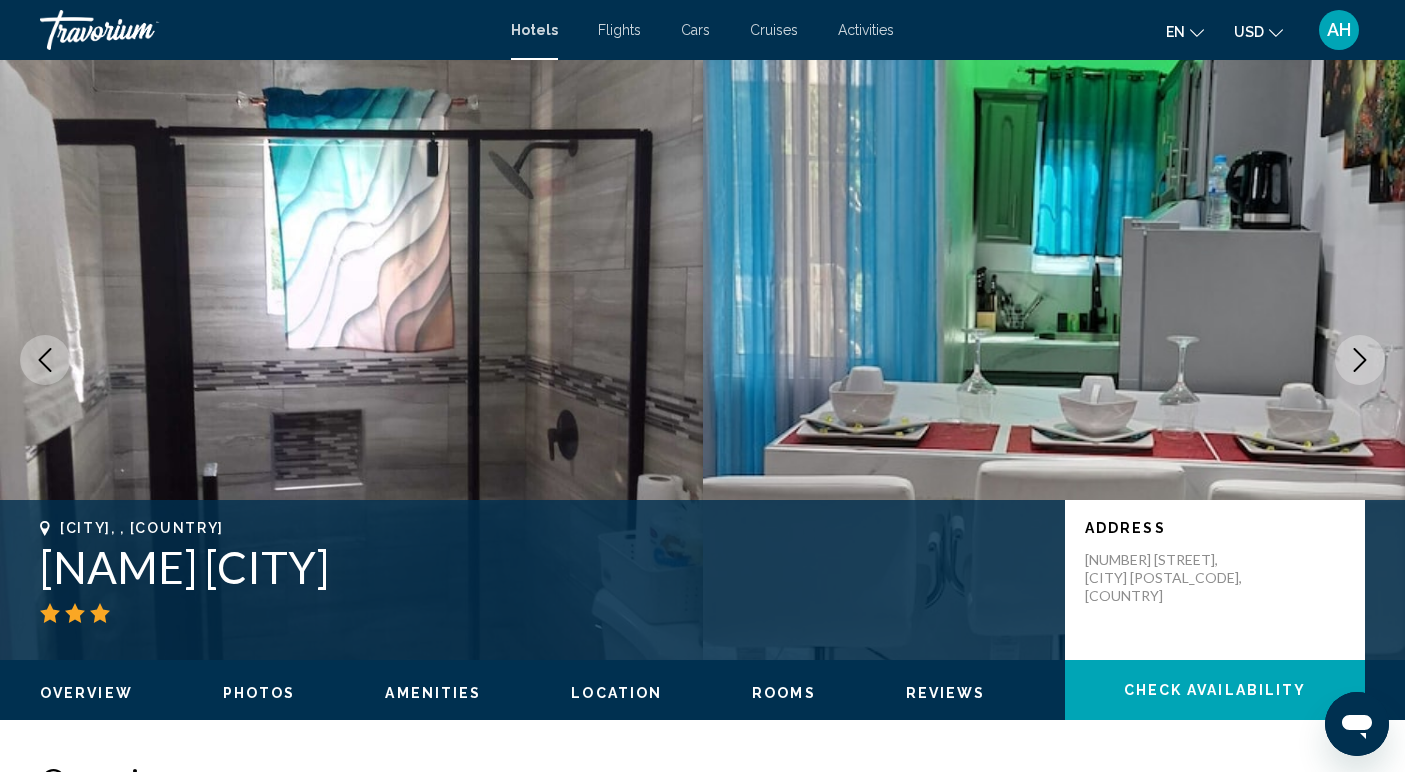 click at bounding box center (1360, 360) 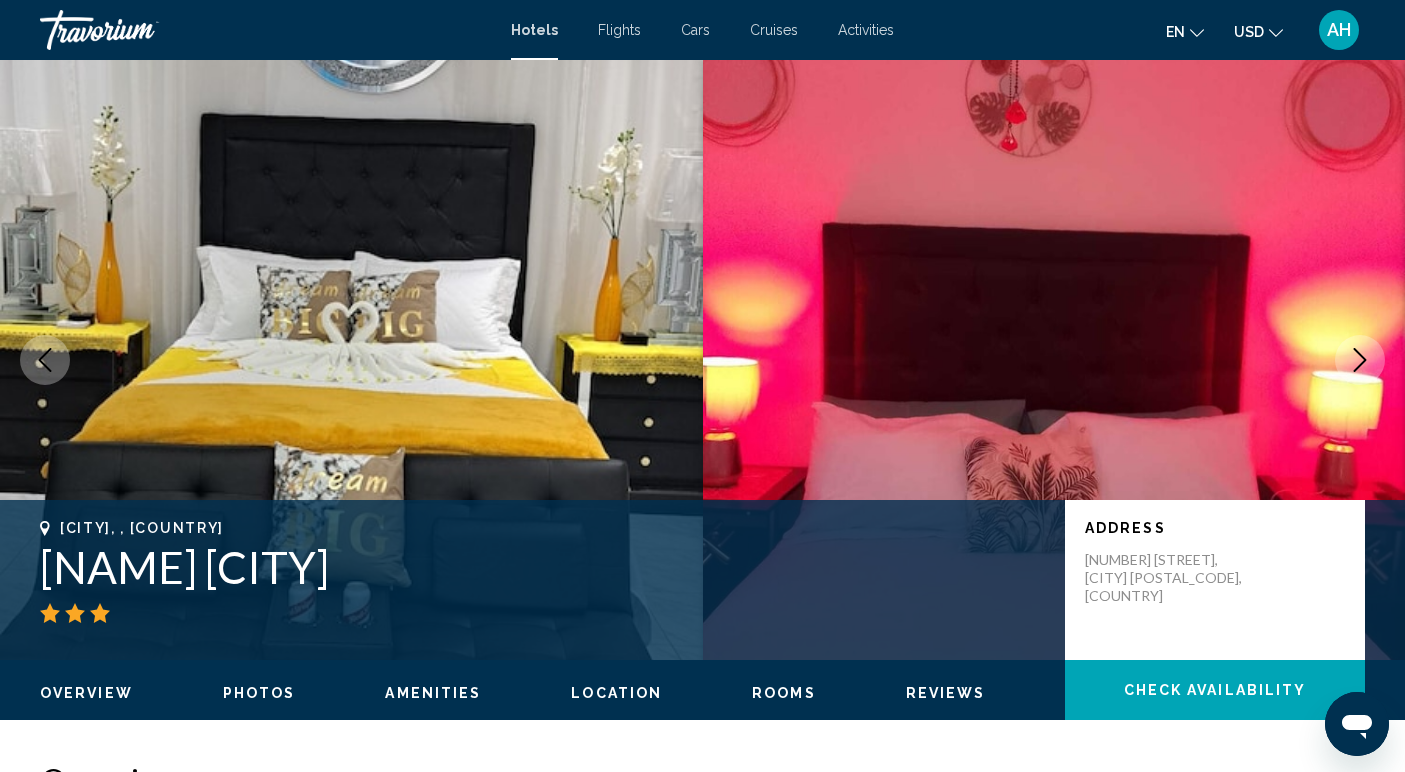 click at bounding box center [1360, 360] 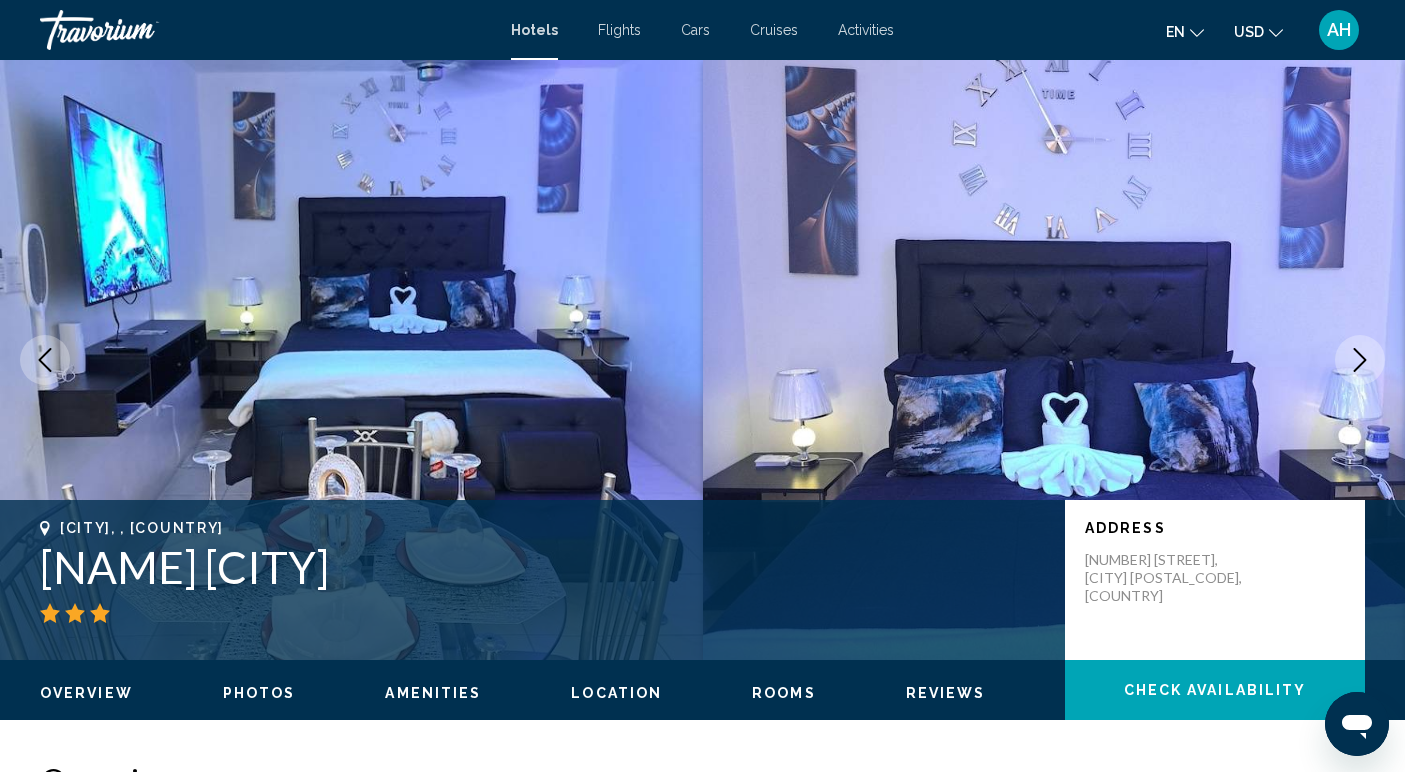 click at bounding box center (1360, 360) 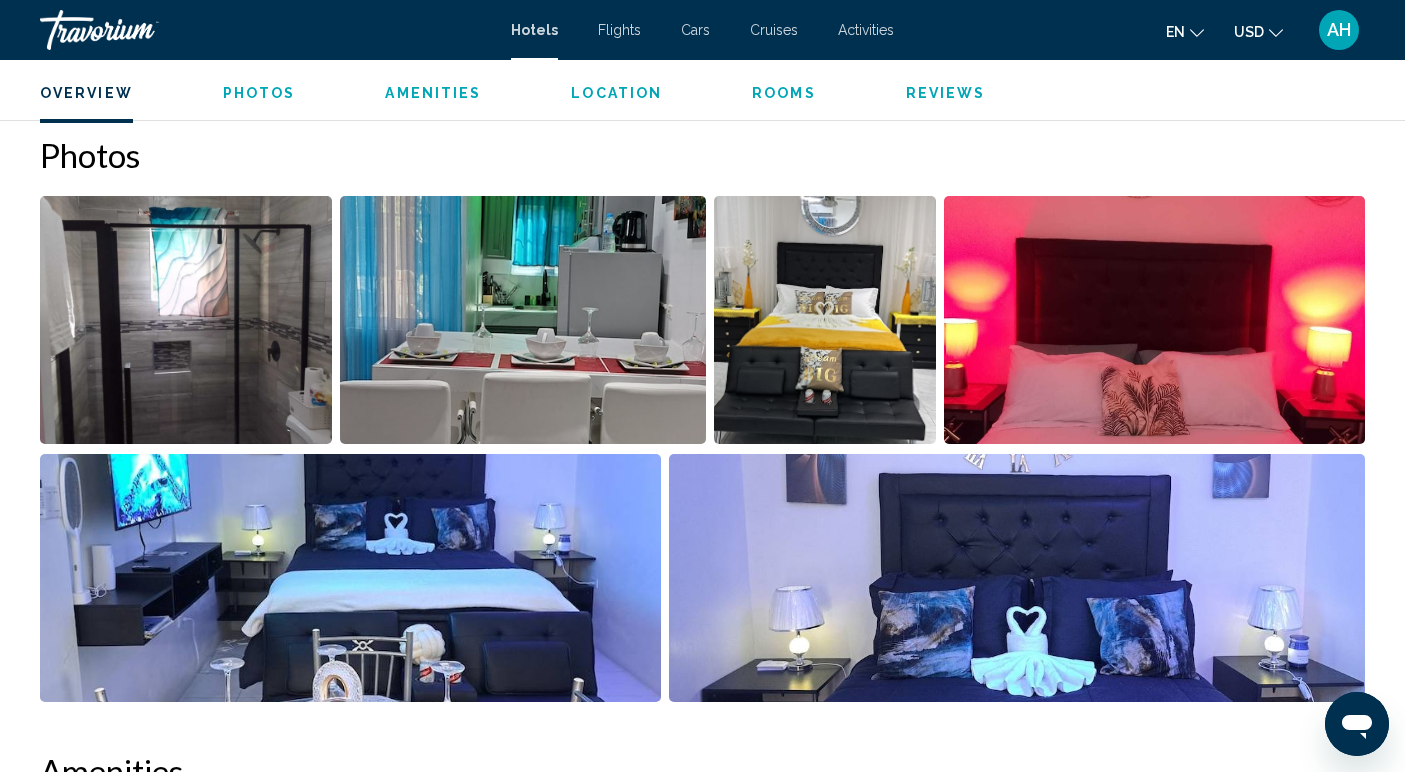 scroll, scrollTop: 1026, scrollLeft: 0, axis: vertical 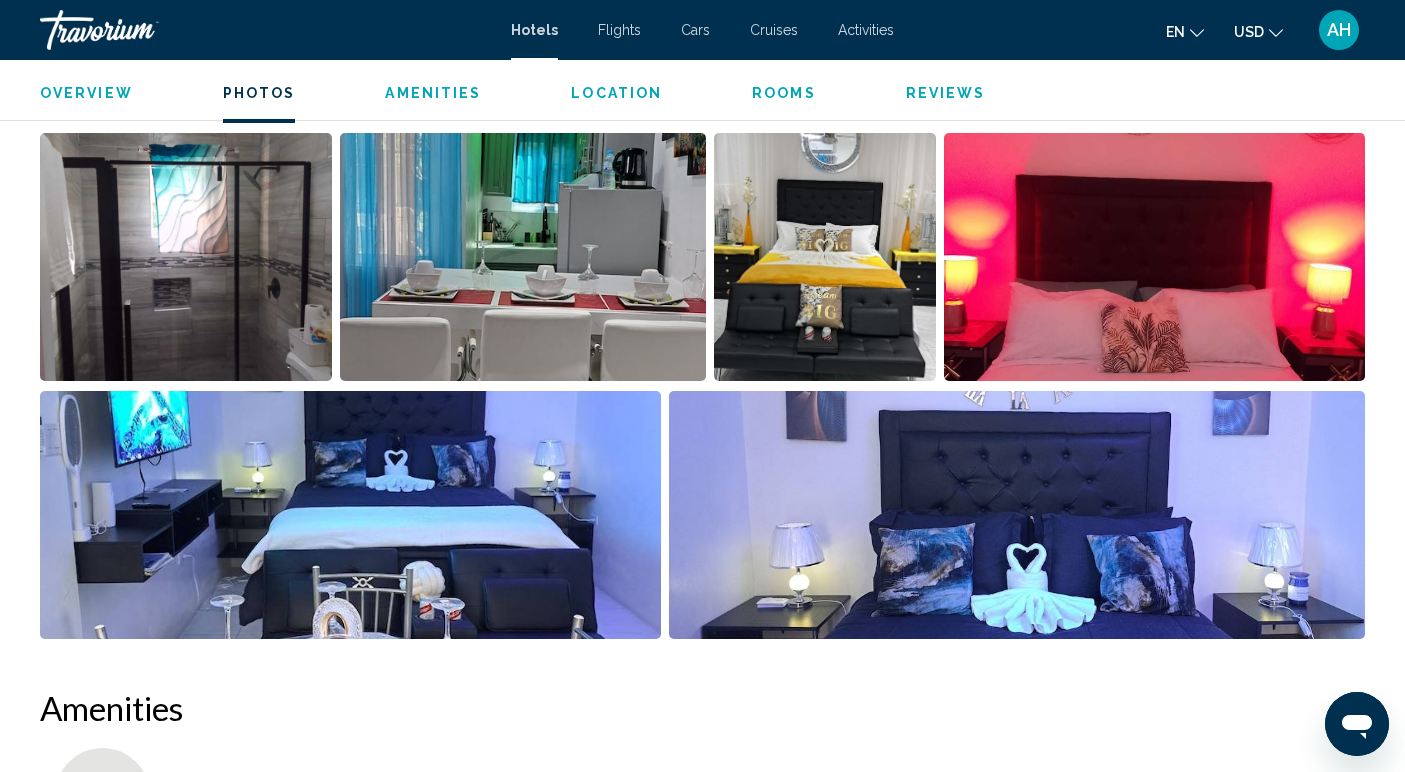 click at bounding box center (186, 257) 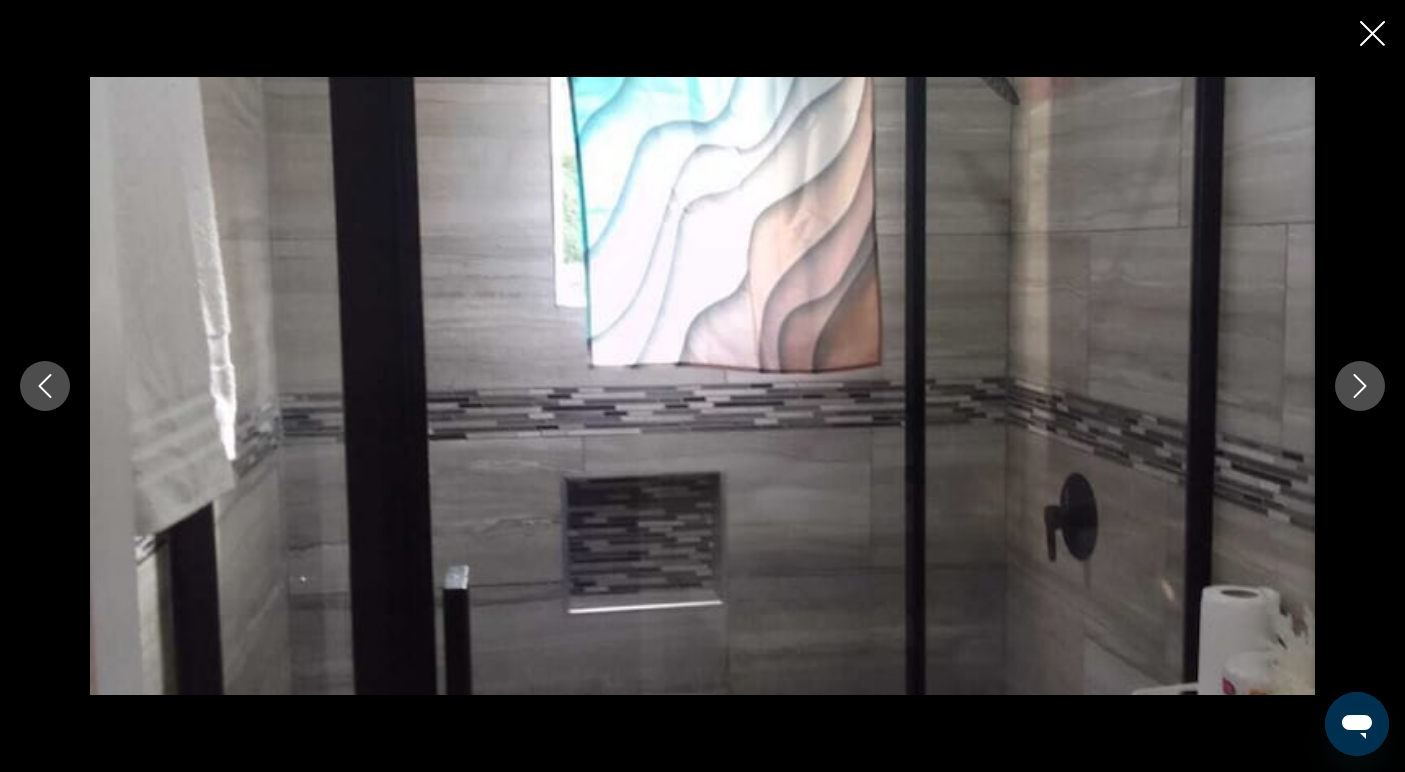 click 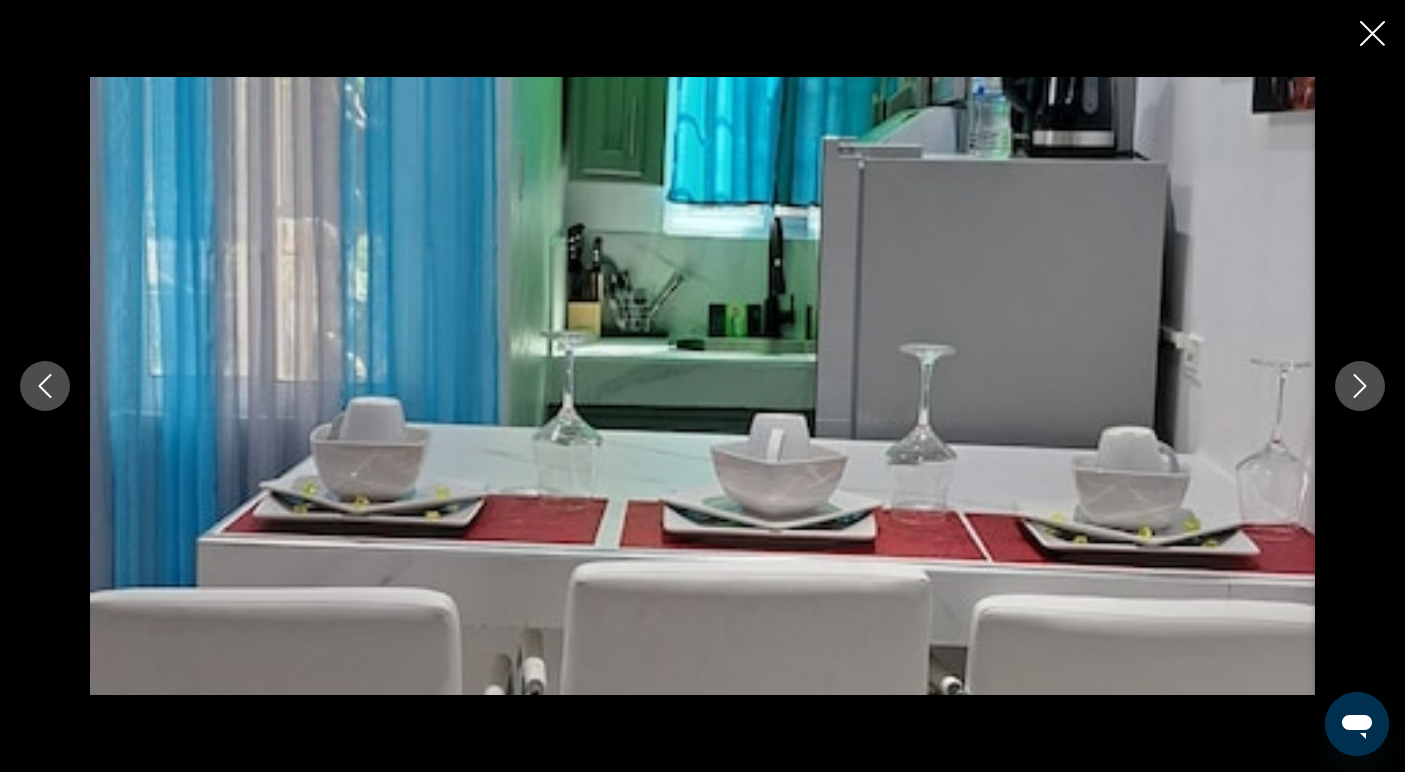 click 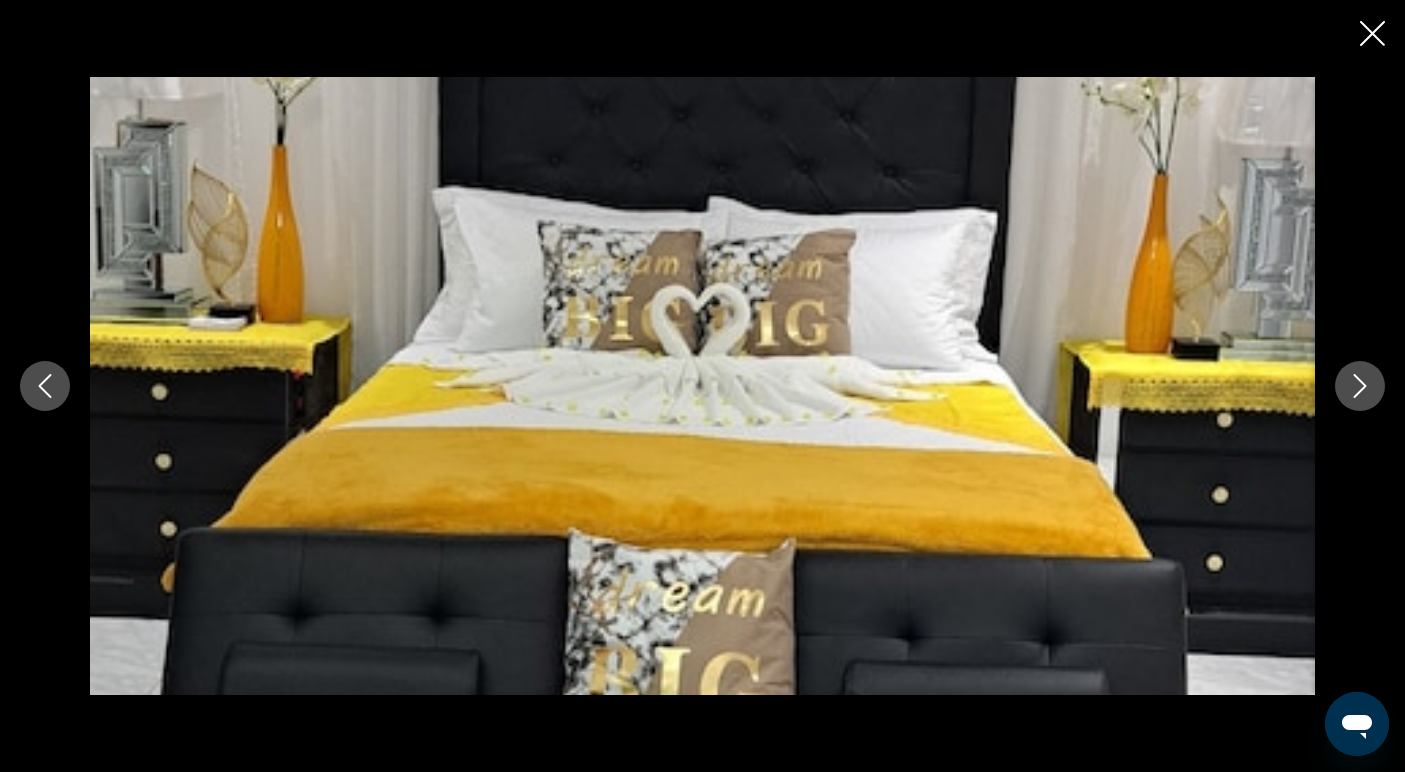 click 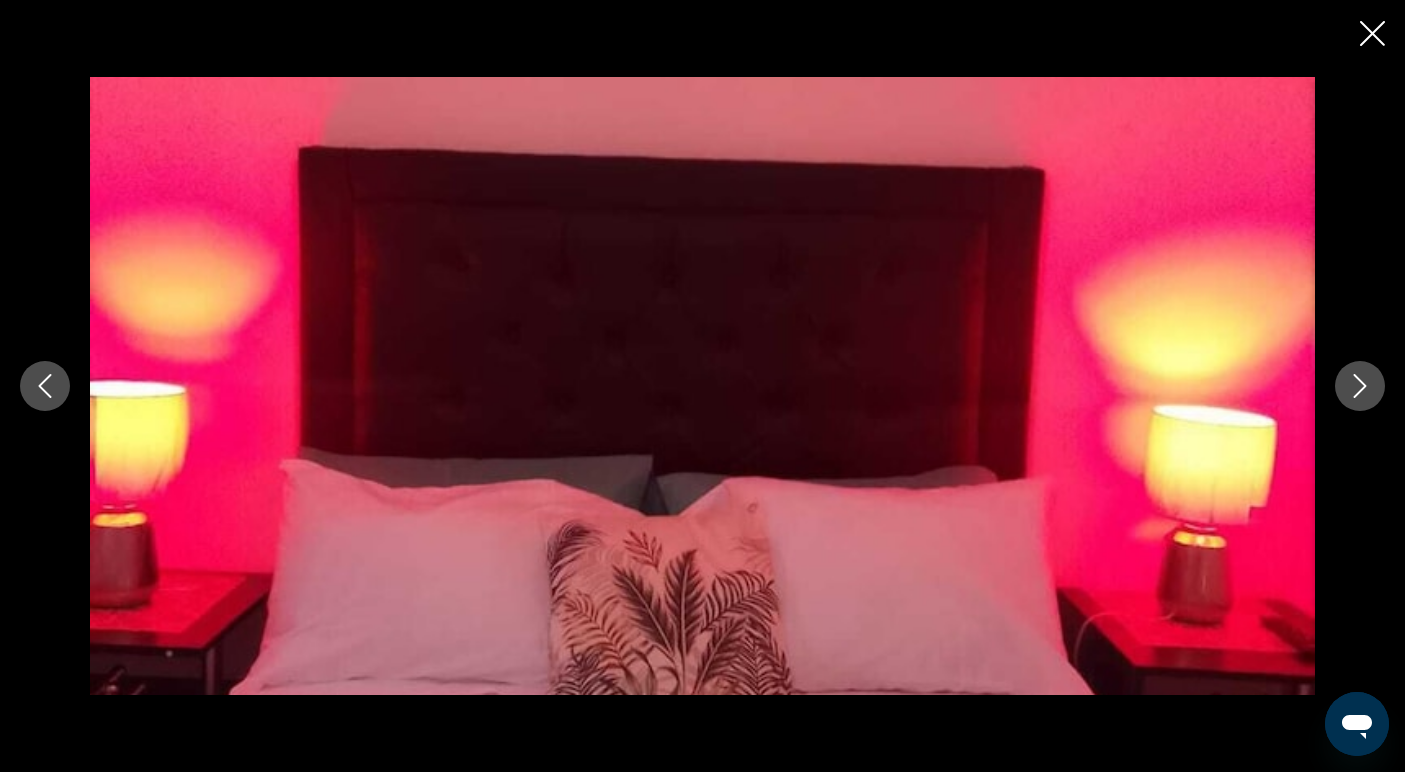 click 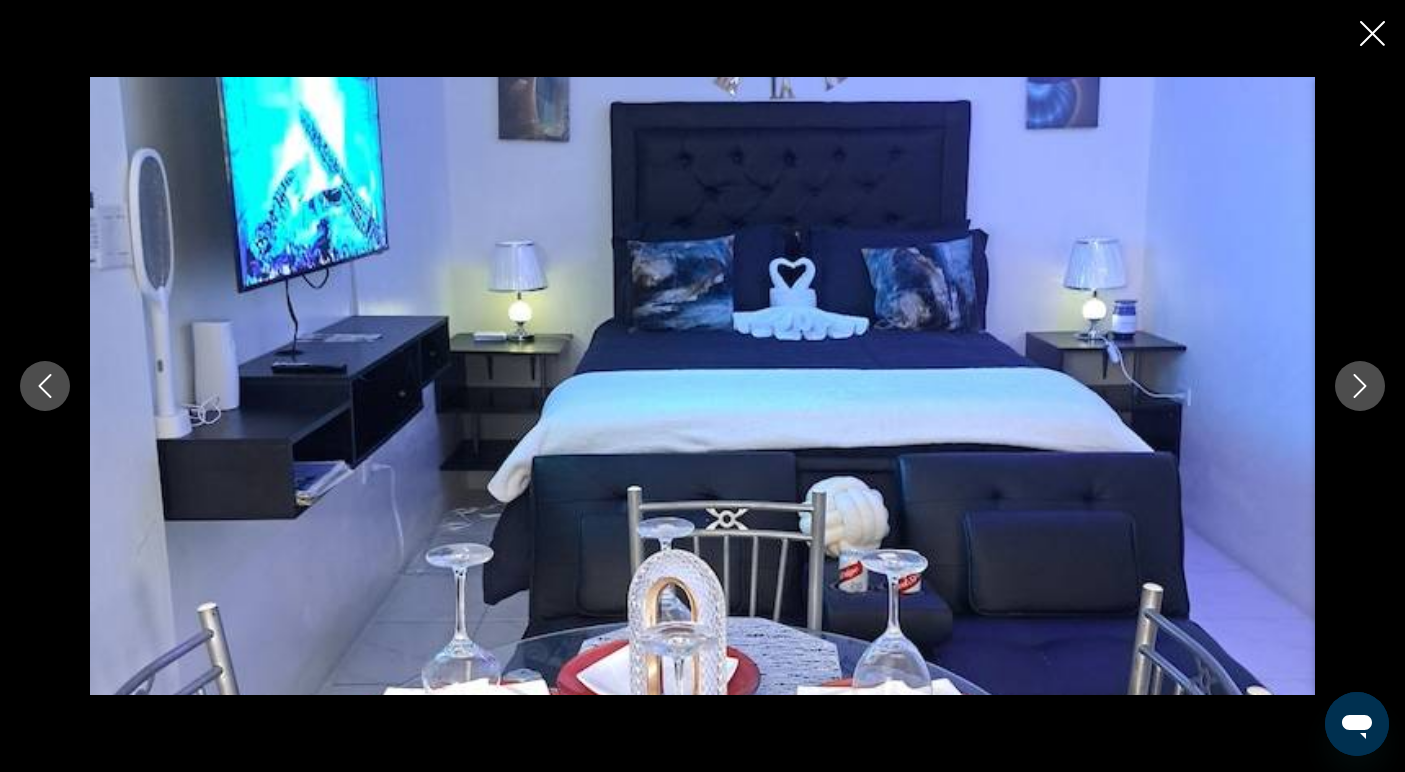 click 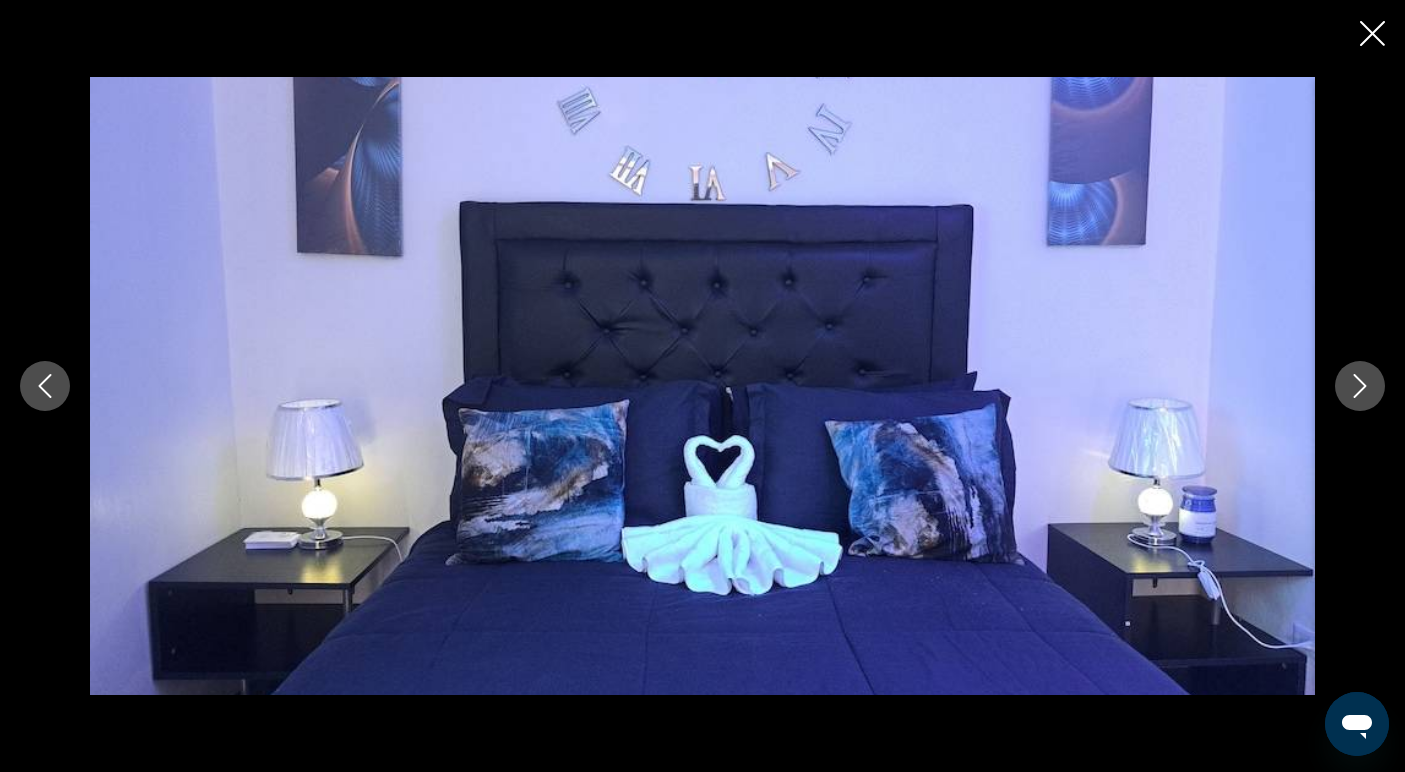 click 